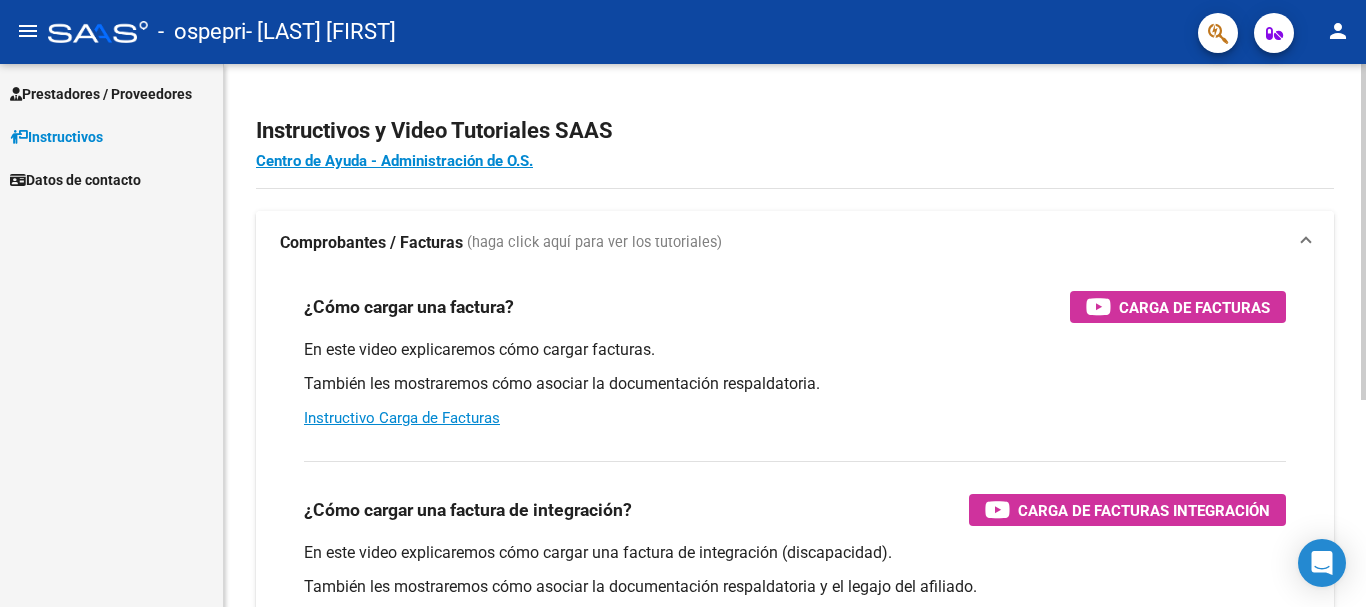 scroll, scrollTop: 0, scrollLeft: 0, axis: both 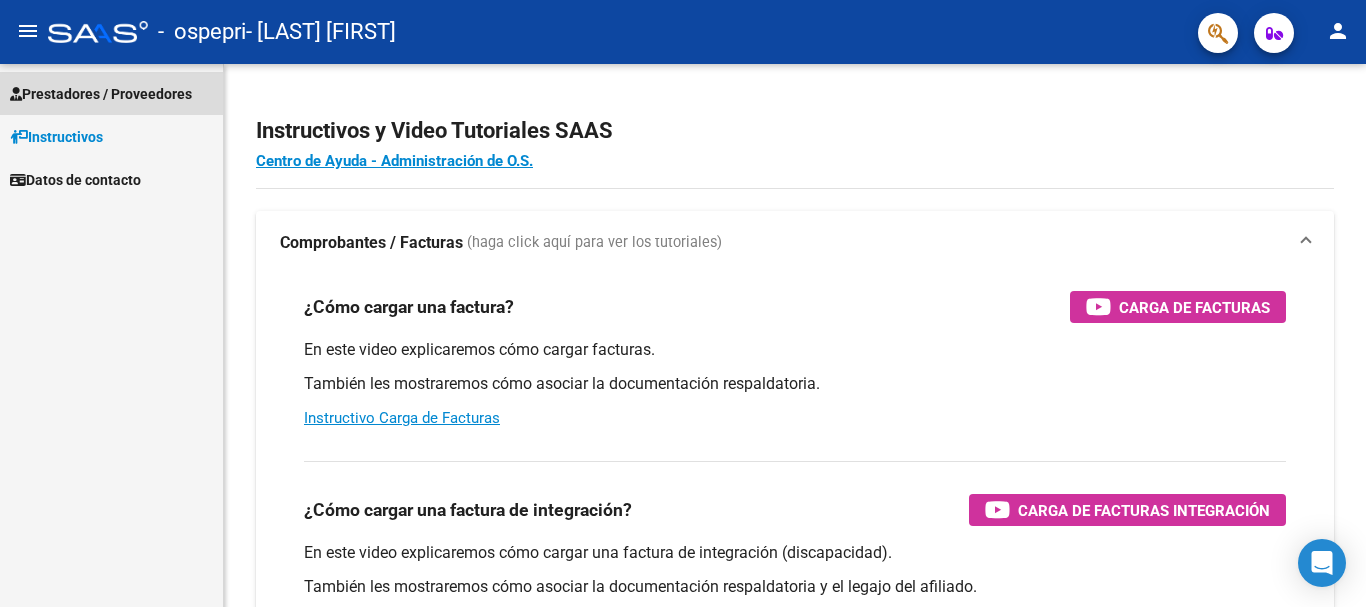 click on "Prestadores / Proveedores" at bounding box center [101, 94] 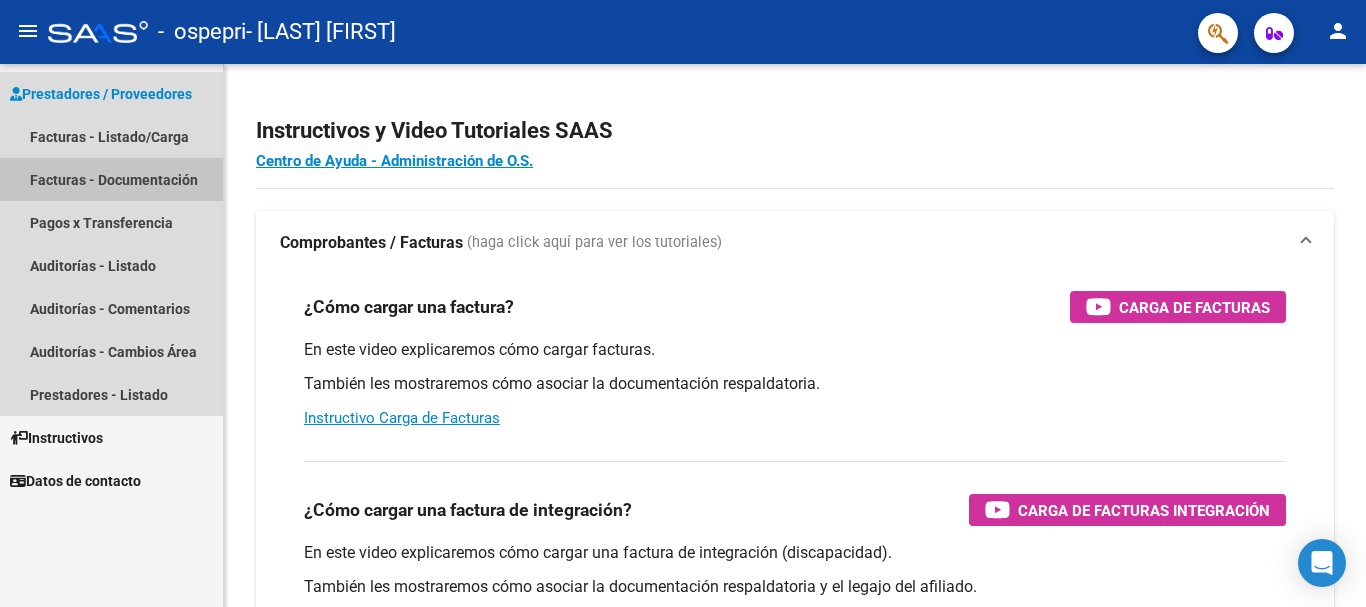 click on "Facturas - Documentación" at bounding box center [111, 179] 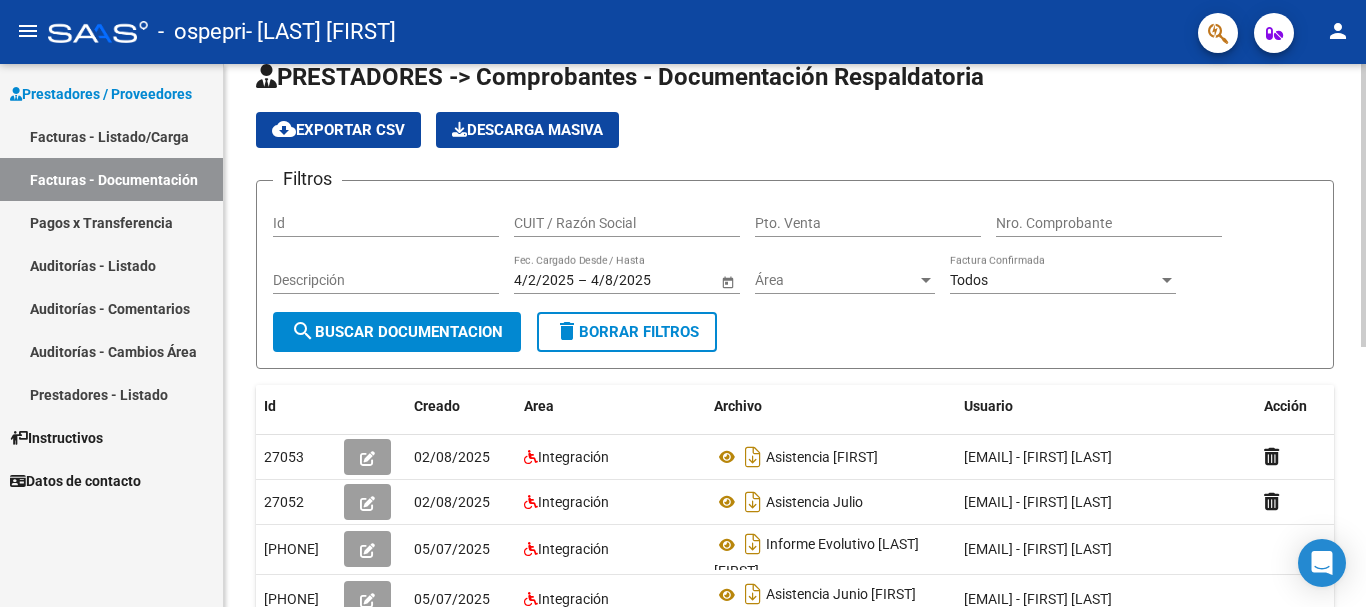 scroll, scrollTop: 0, scrollLeft: 0, axis: both 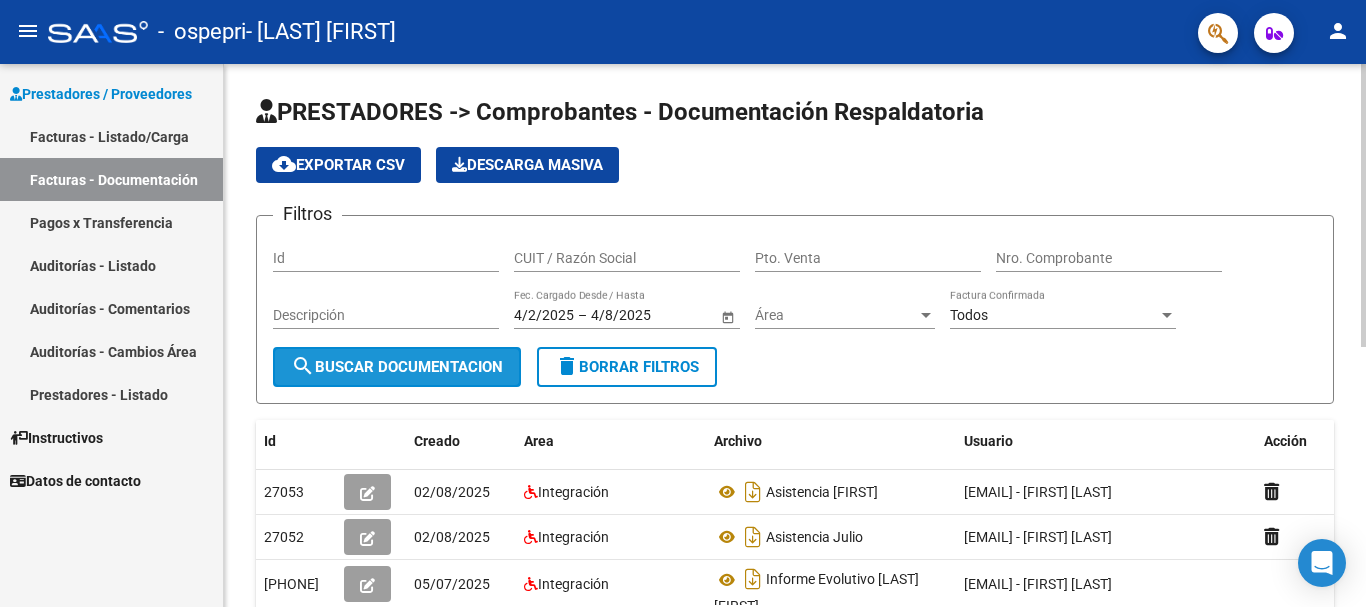 click on "search  Buscar Documentacion" 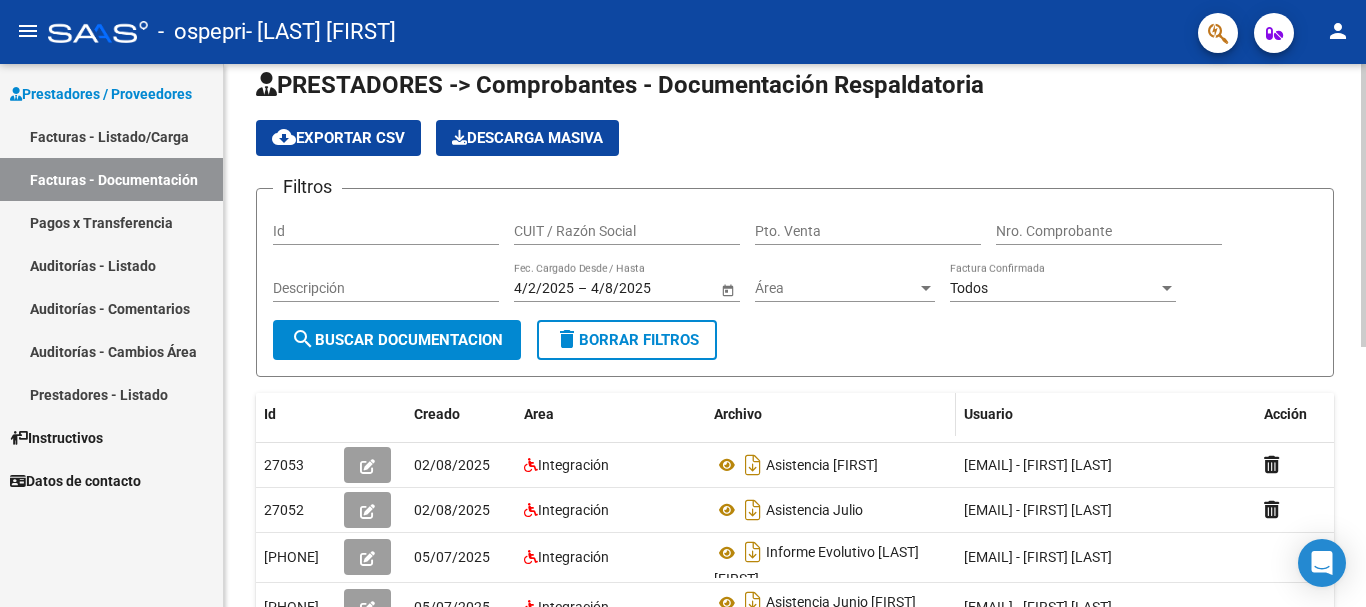 scroll, scrollTop: 0, scrollLeft: 0, axis: both 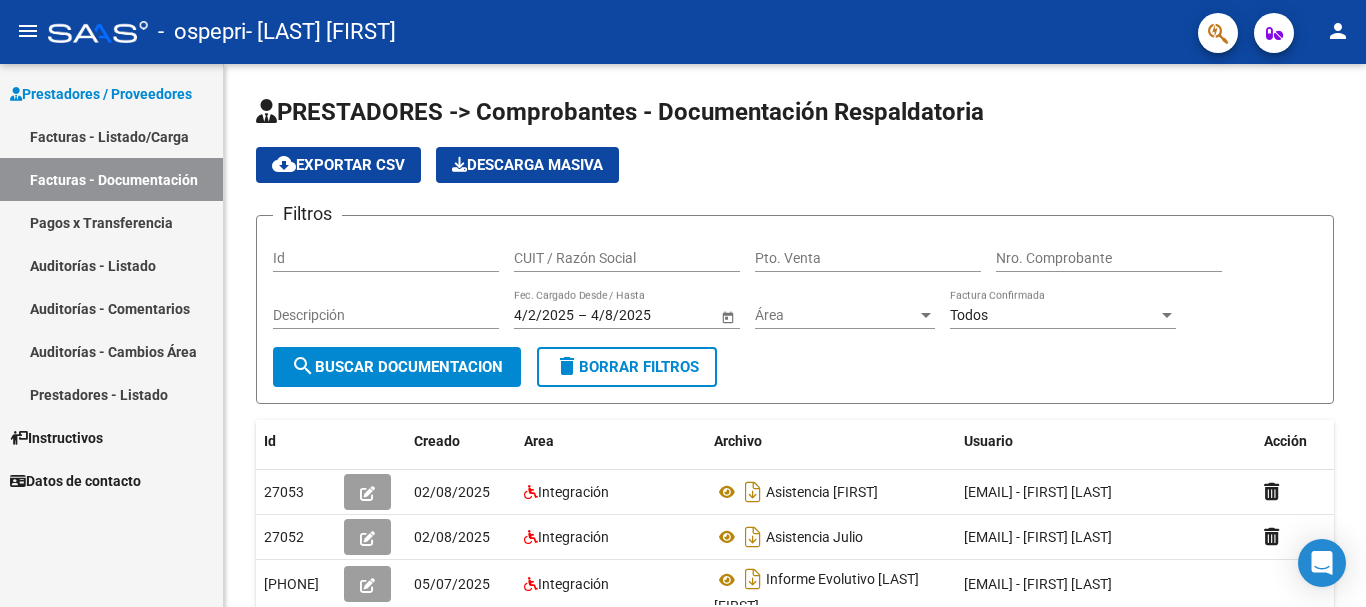 click on "Facturas - Documentación" at bounding box center (111, 179) 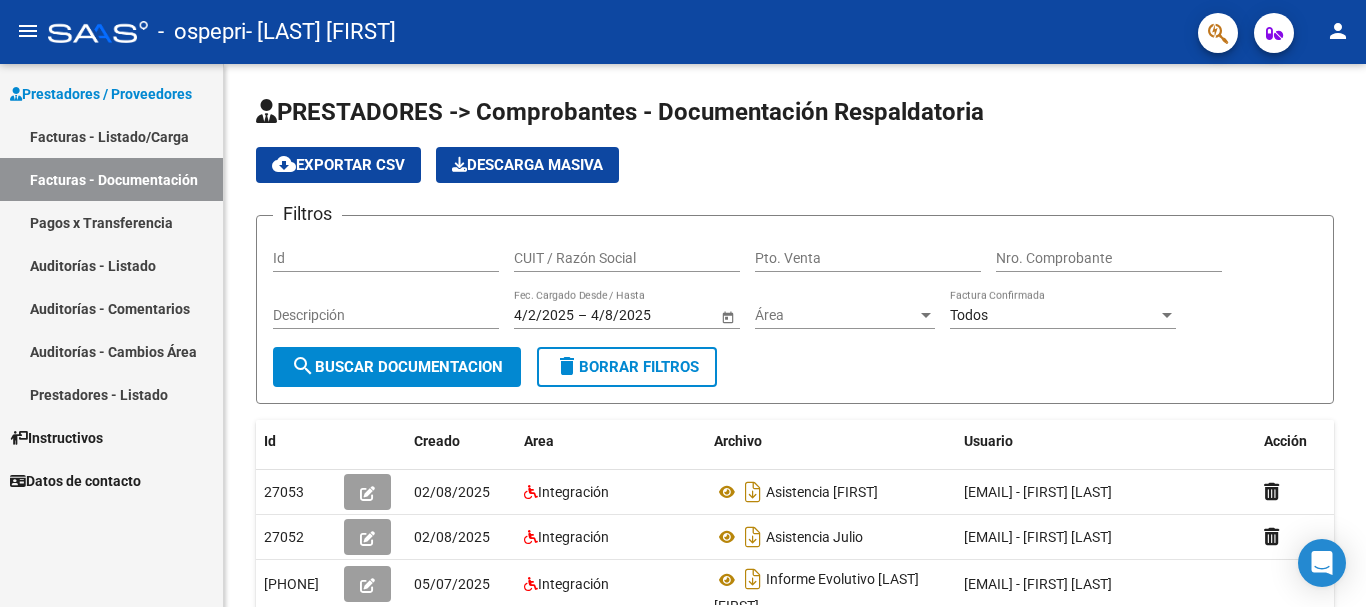 click on "Facturas - Documentación" at bounding box center (111, 179) 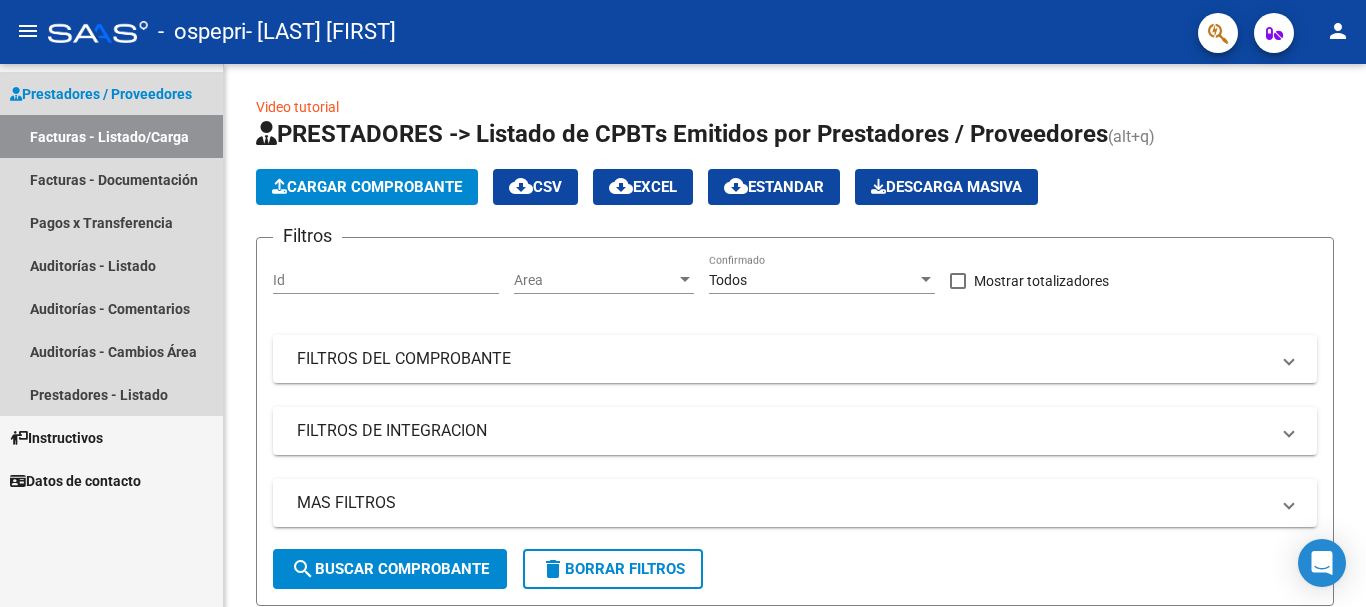 click on "Facturas - Listado/Carga" at bounding box center [111, 136] 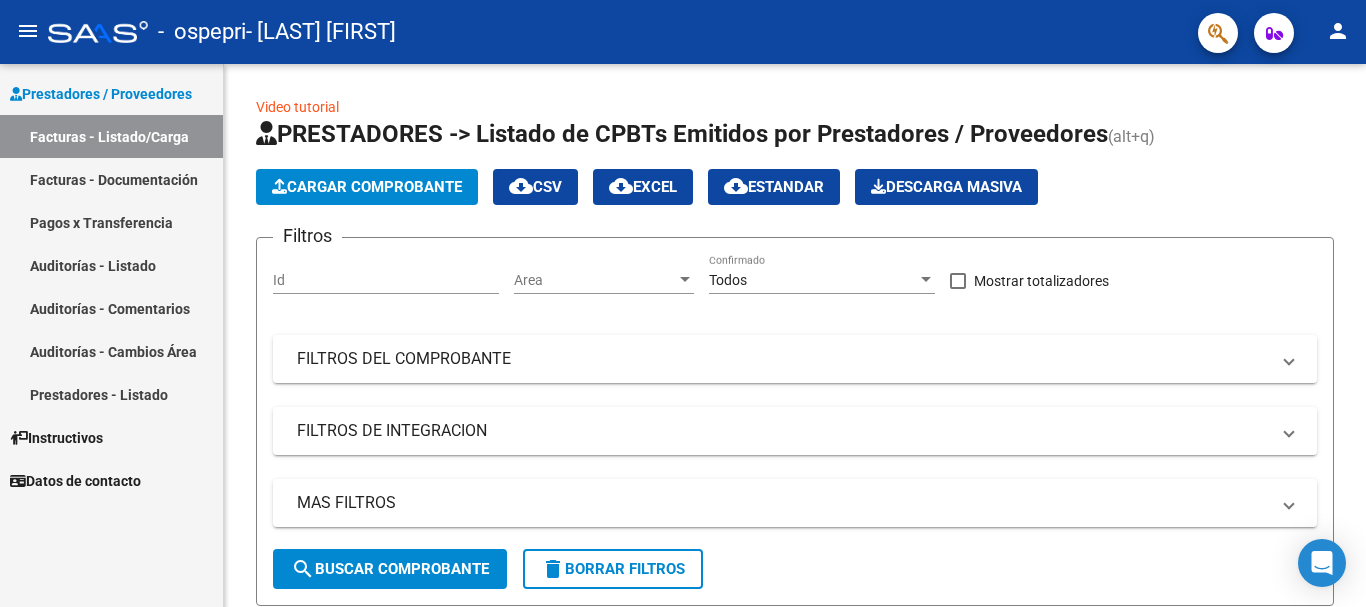 click on "Prestadores / Proveedores" at bounding box center [101, 94] 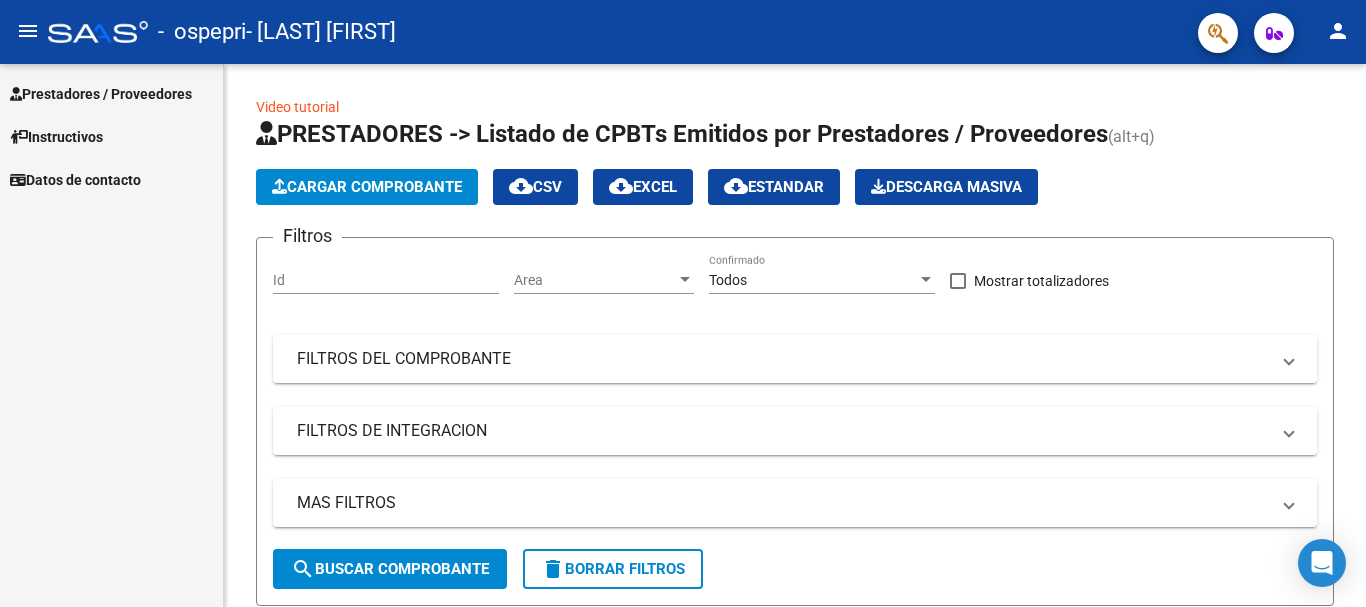 click on "Prestadores / Proveedores" at bounding box center (101, 94) 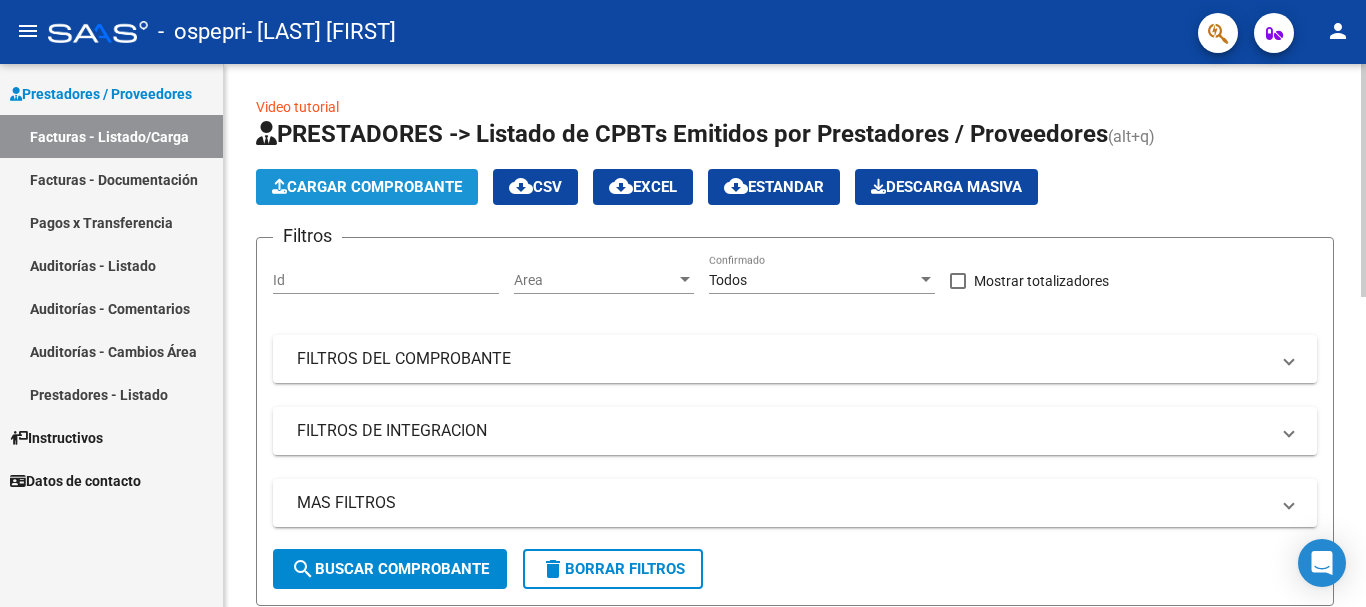 click on "Cargar Comprobante" 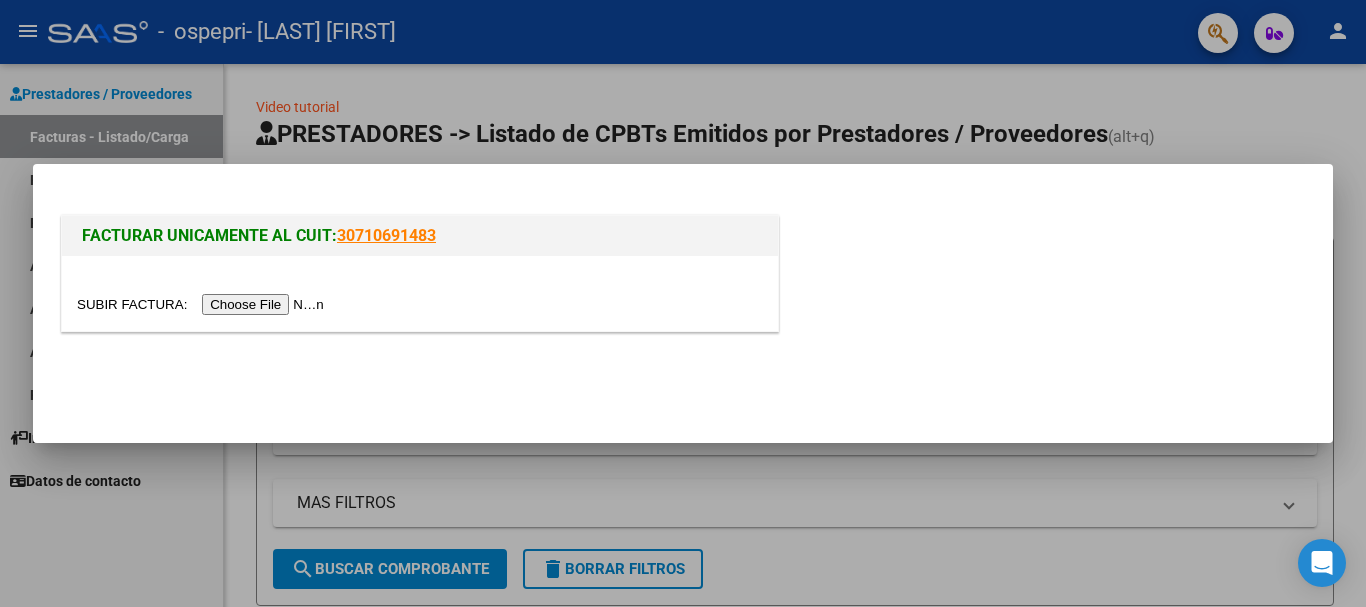 click at bounding box center (683, 303) 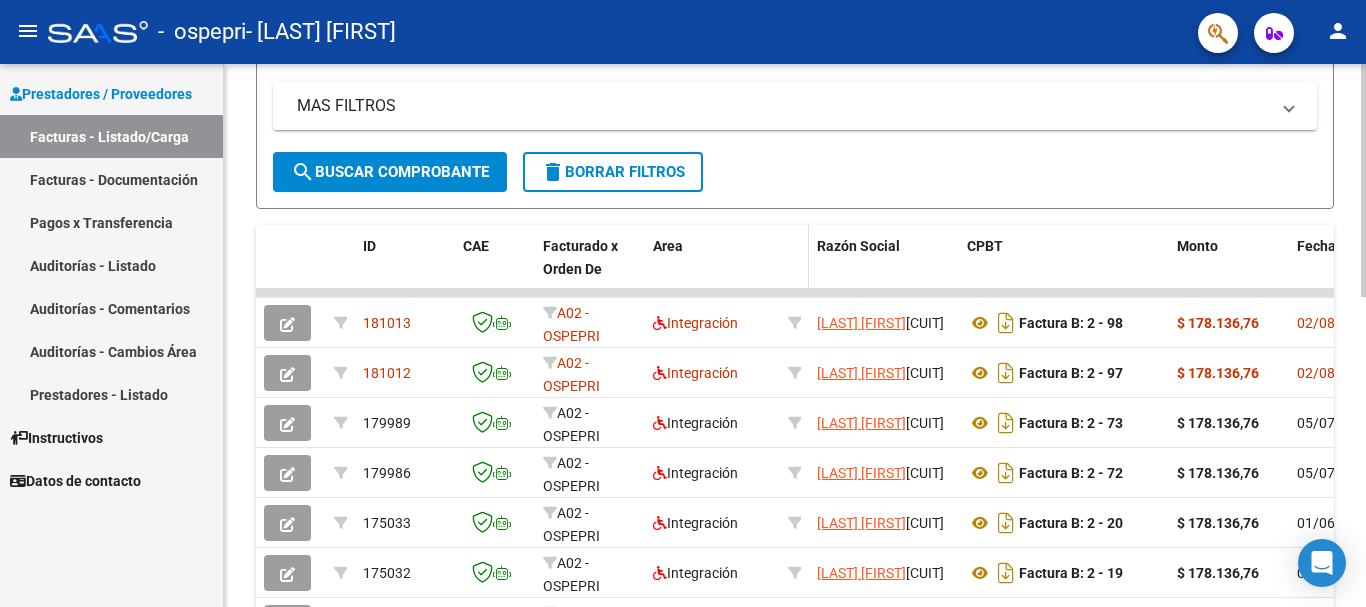 scroll, scrollTop: 400, scrollLeft: 0, axis: vertical 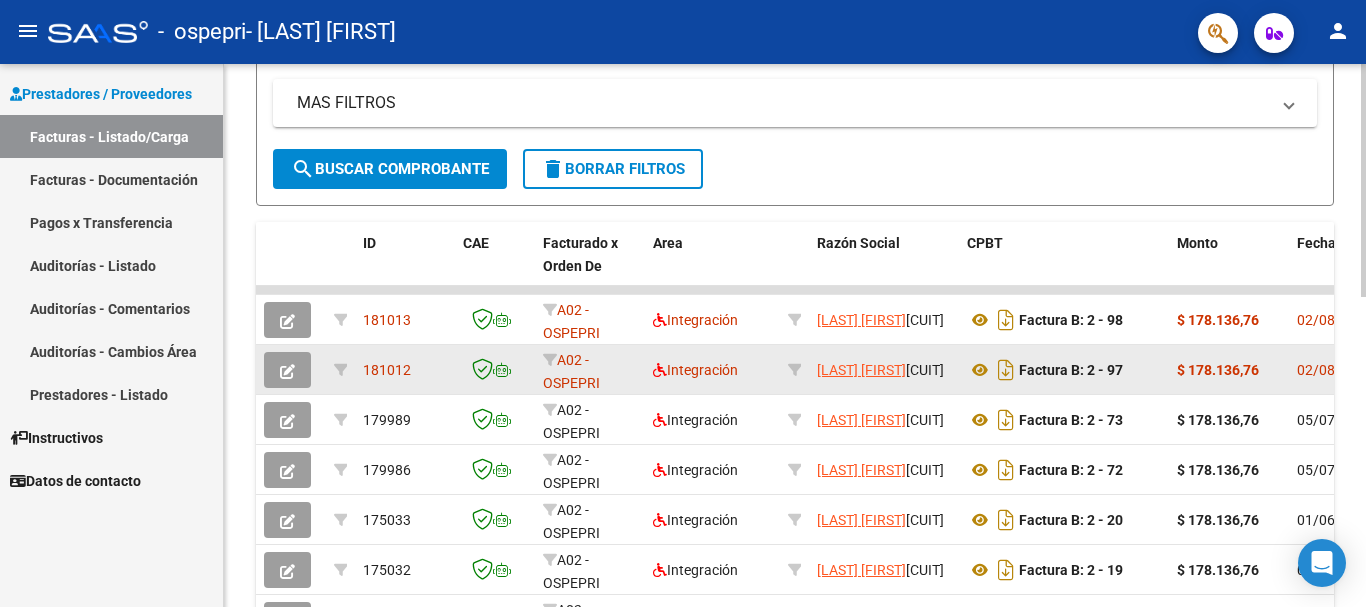 click on "181012" 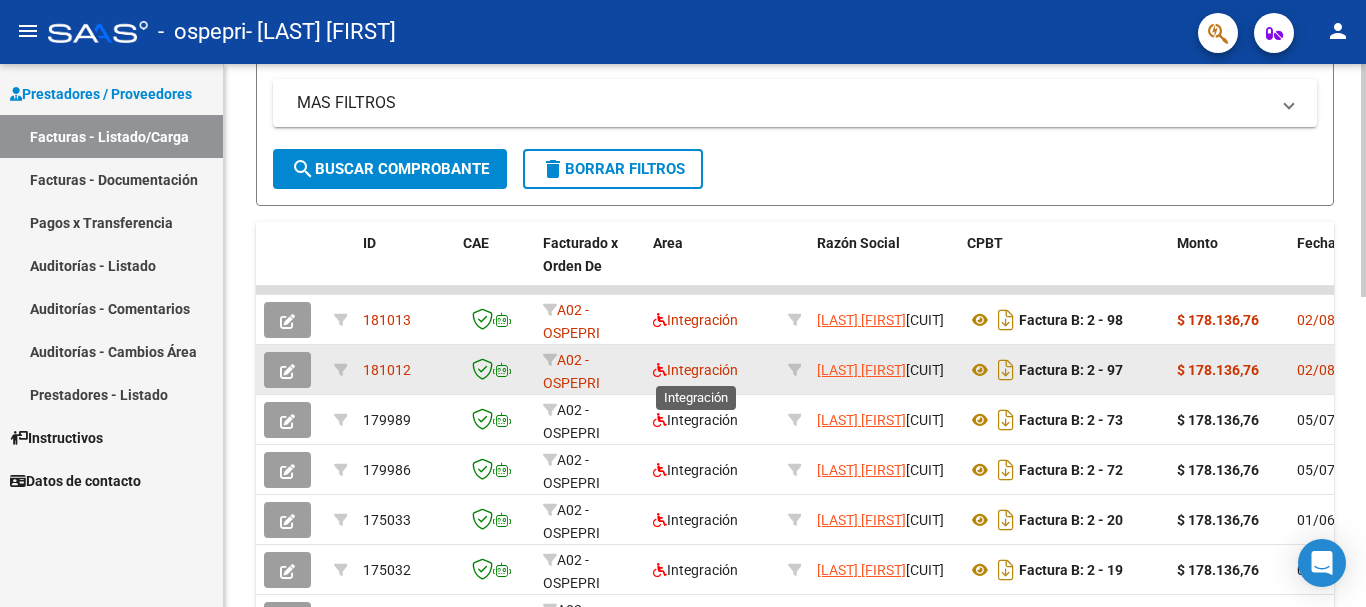 click on "Integración" 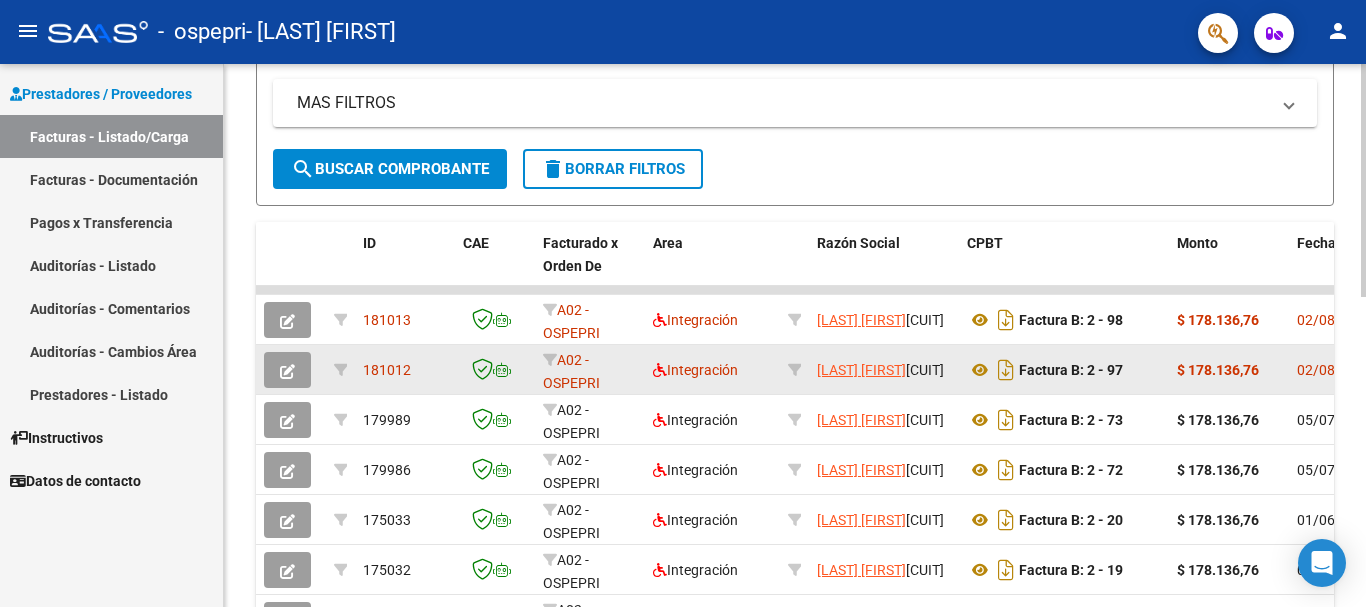 click 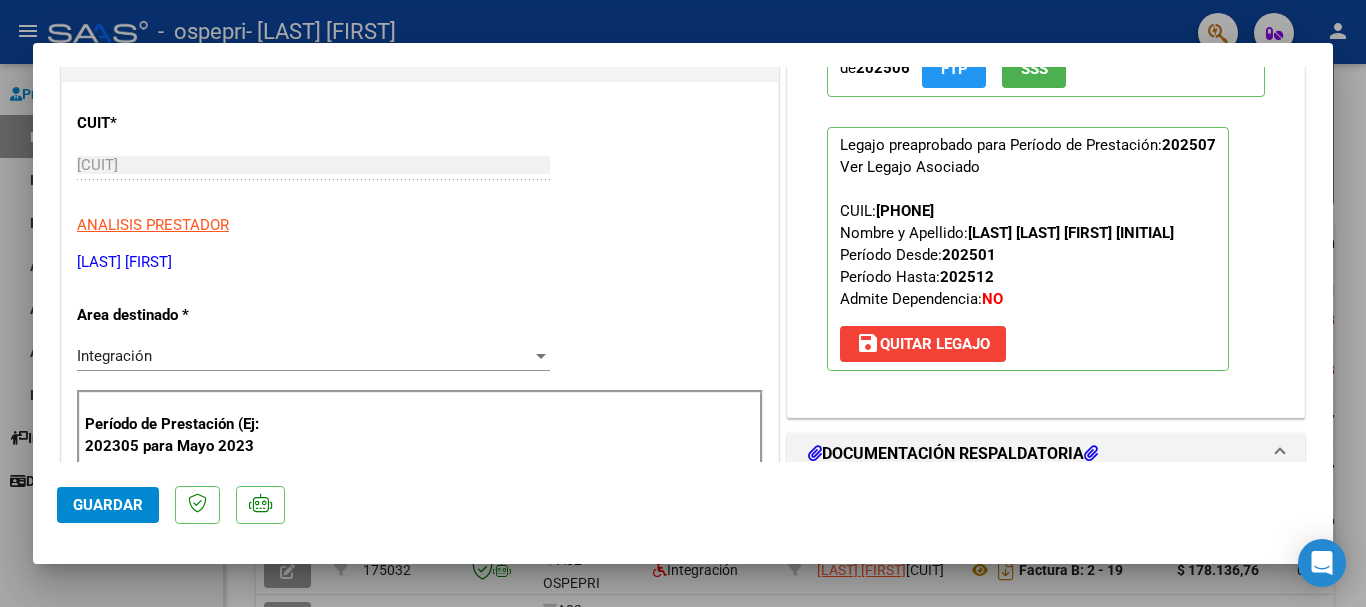 scroll, scrollTop: 0, scrollLeft: 0, axis: both 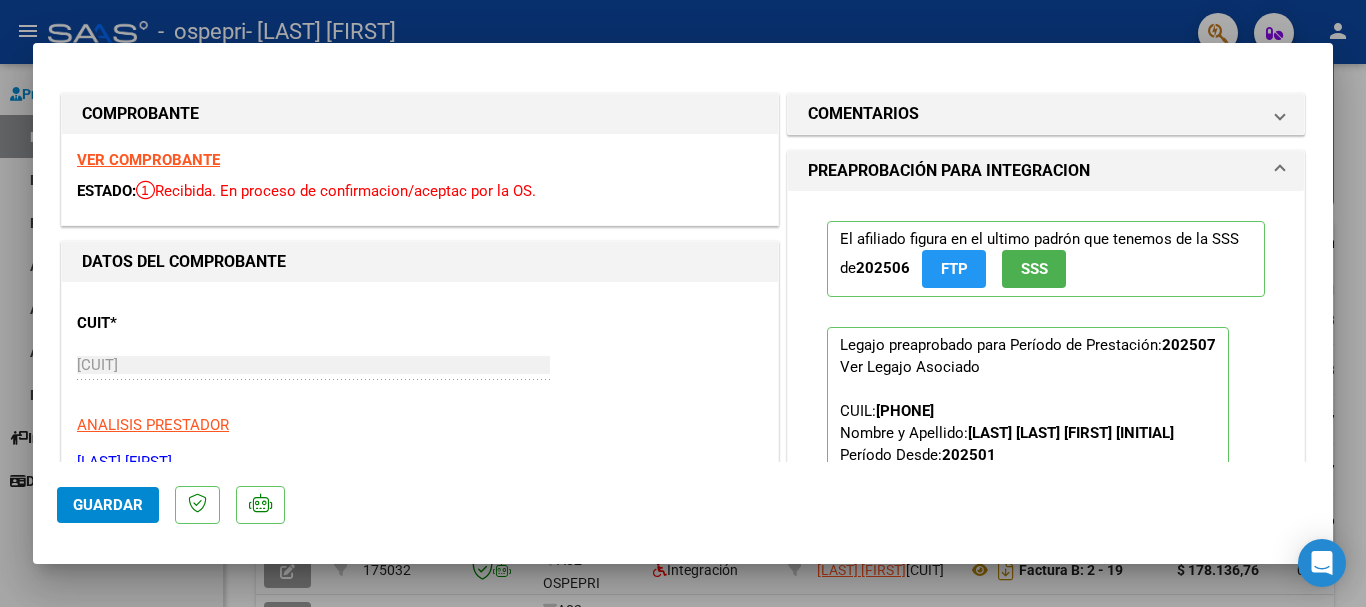 click on "Guardar" 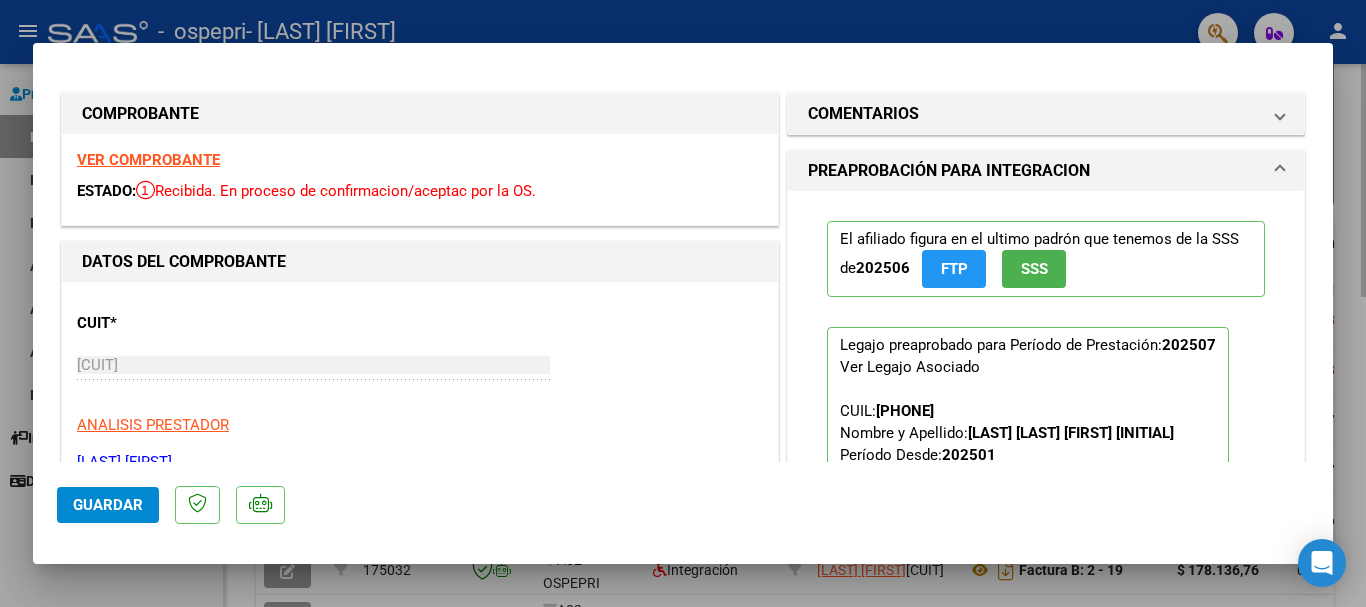 type 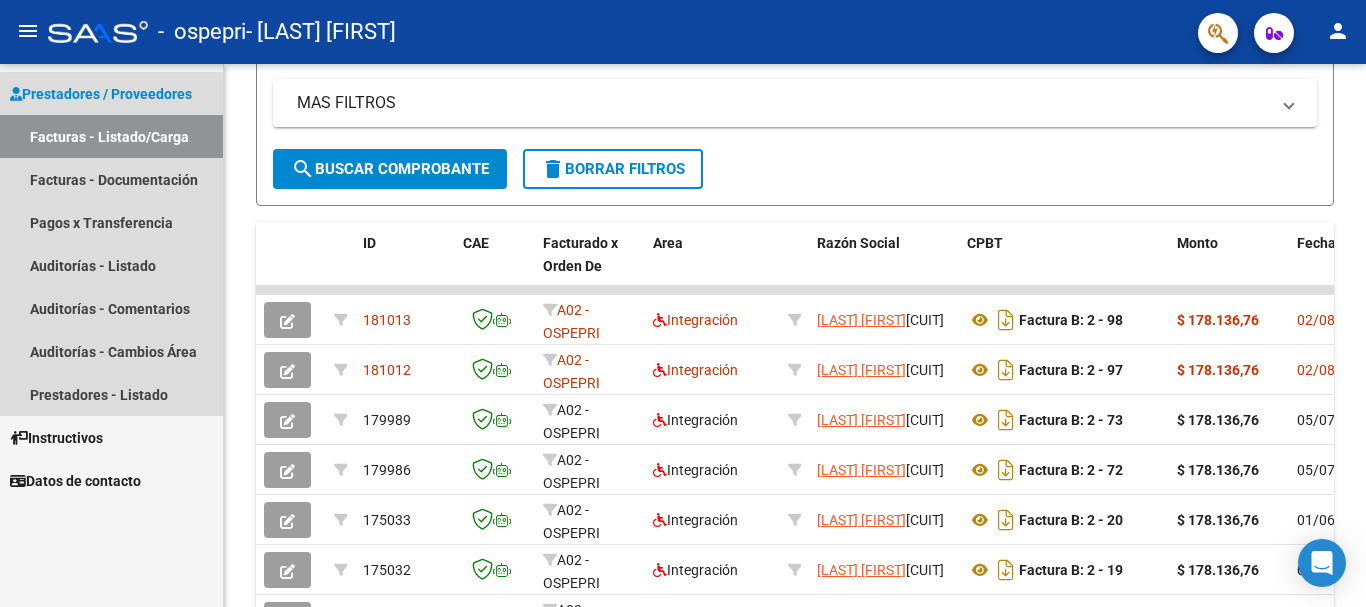 click on "Prestadores / Proveedores" at bounding box center (101, 94) 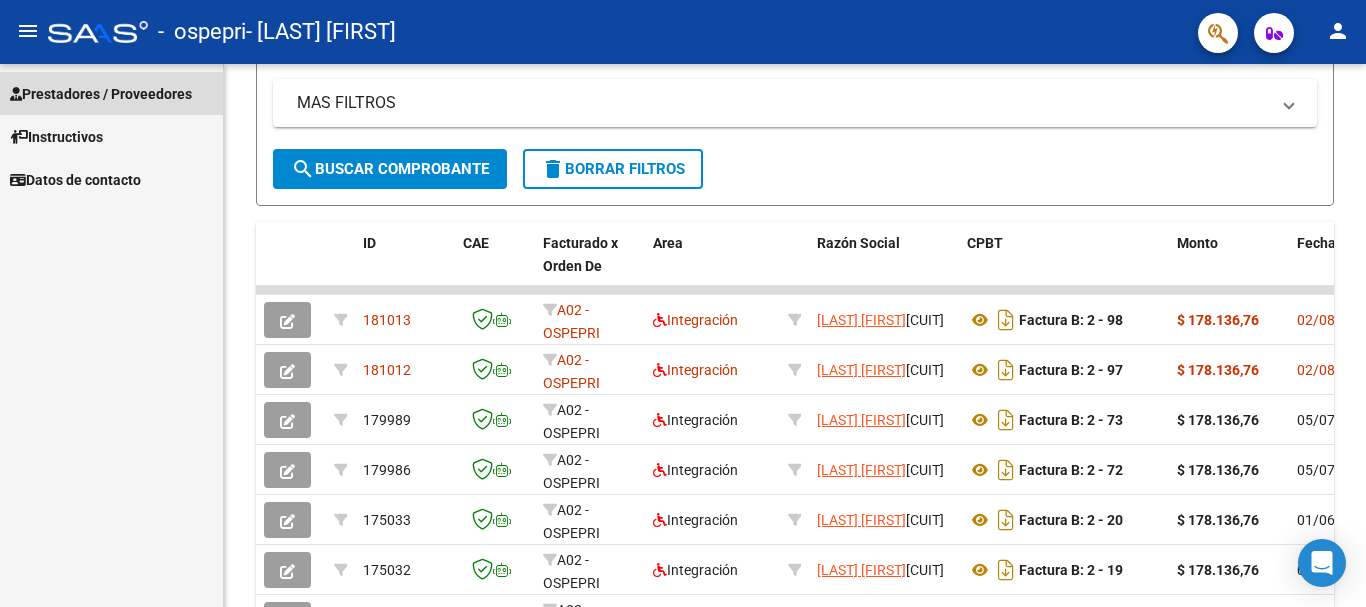 click on "Prestadores / Proveedores" at bounding box center [101, 94] 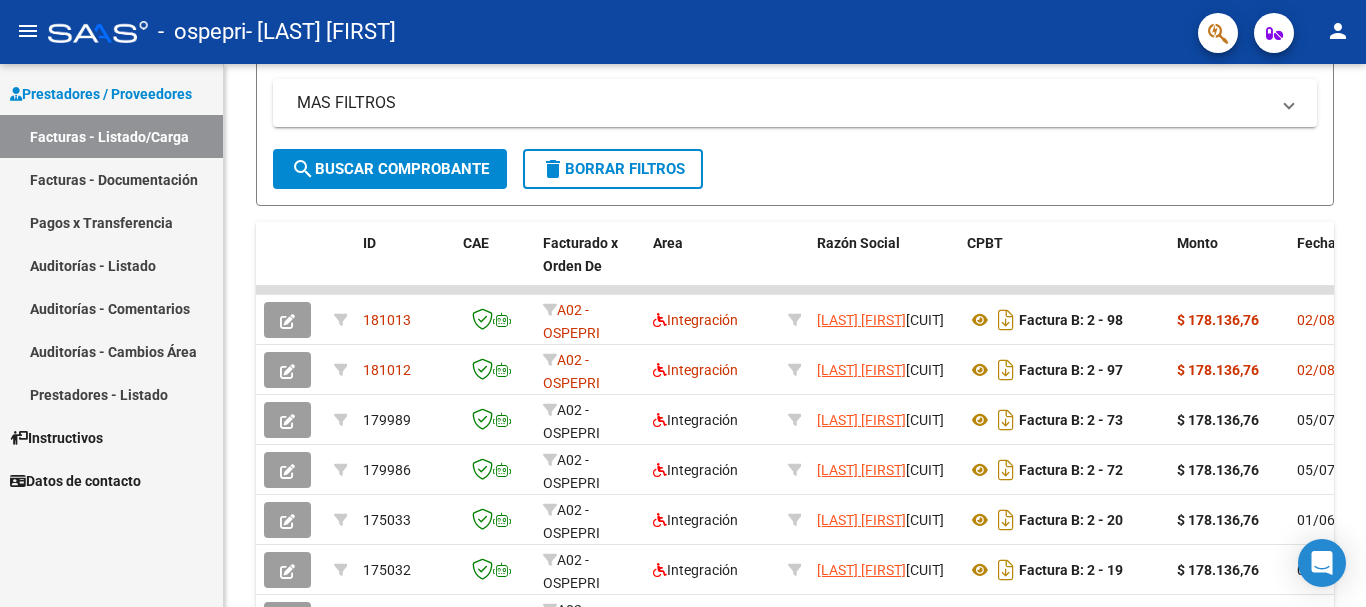click on "Facturas - Listado/Carga" at bounding box center [111, 136] 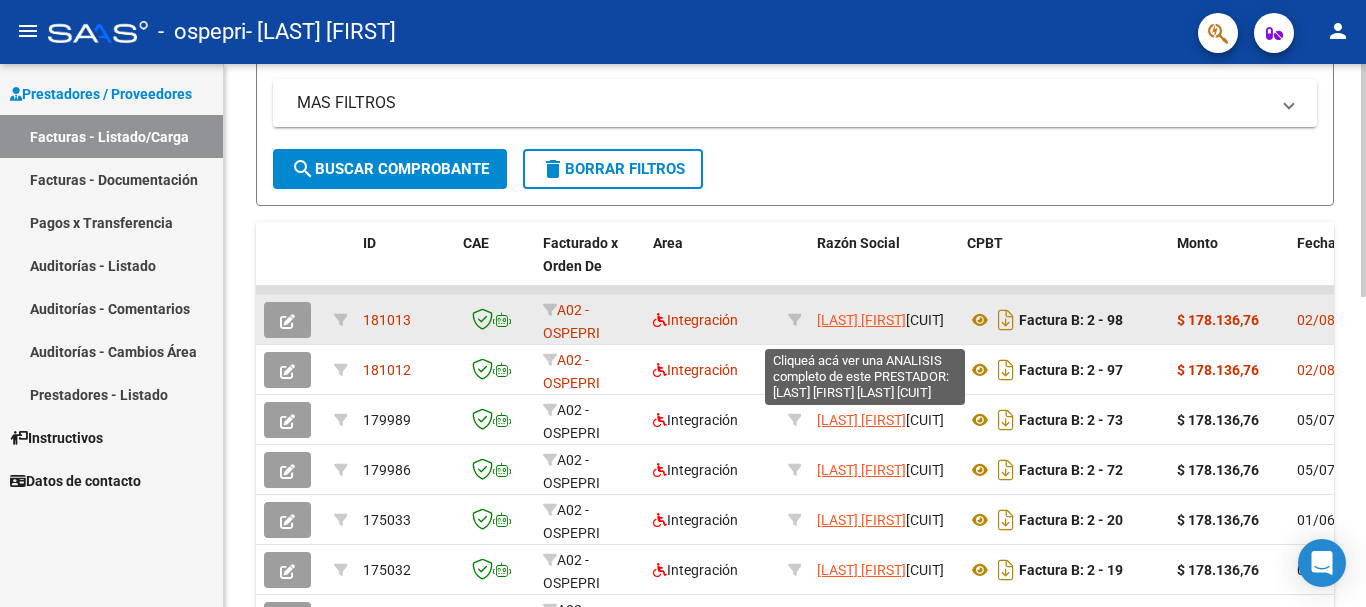 click on "[LAST] [FIRST]" 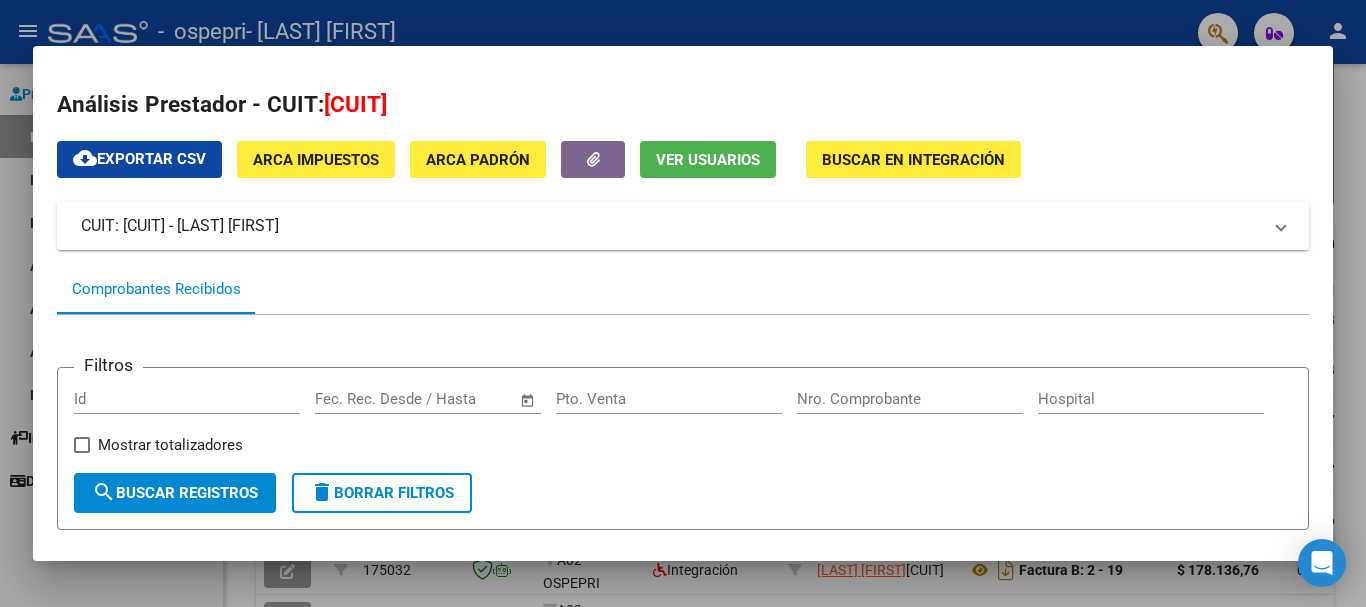 click at bounding box center (1281, 226) 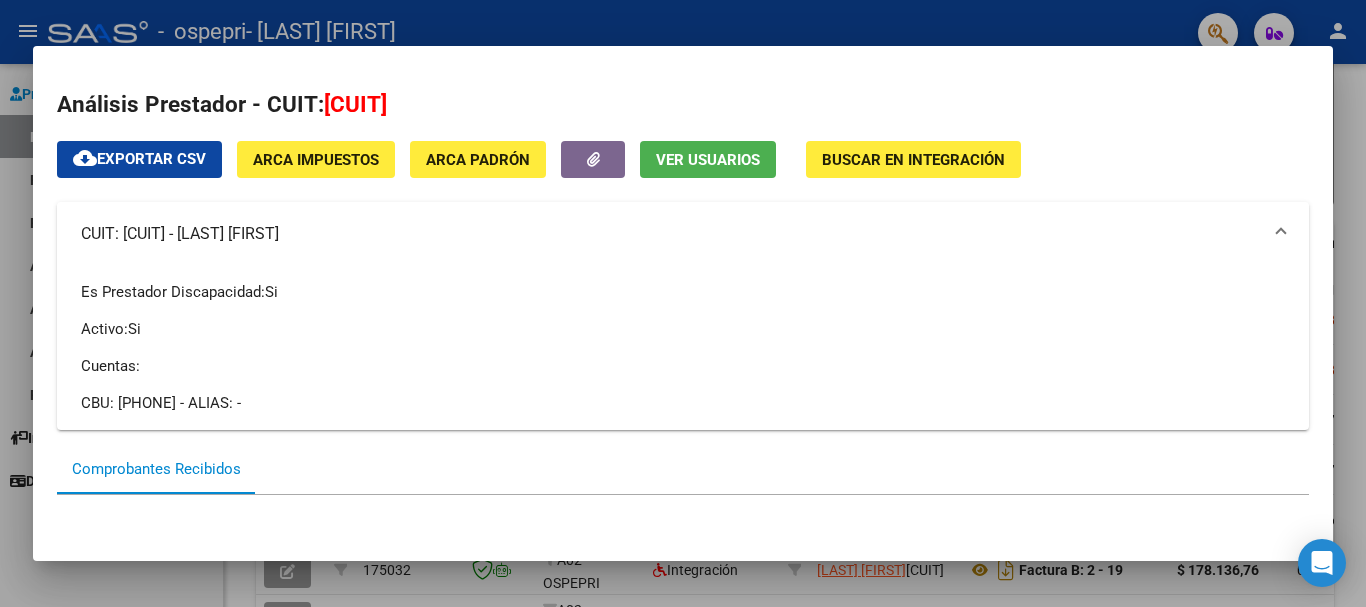 click on "CUIT: [CUIT] - [LAST] [FIRST]" at bounding box center [679, 234] 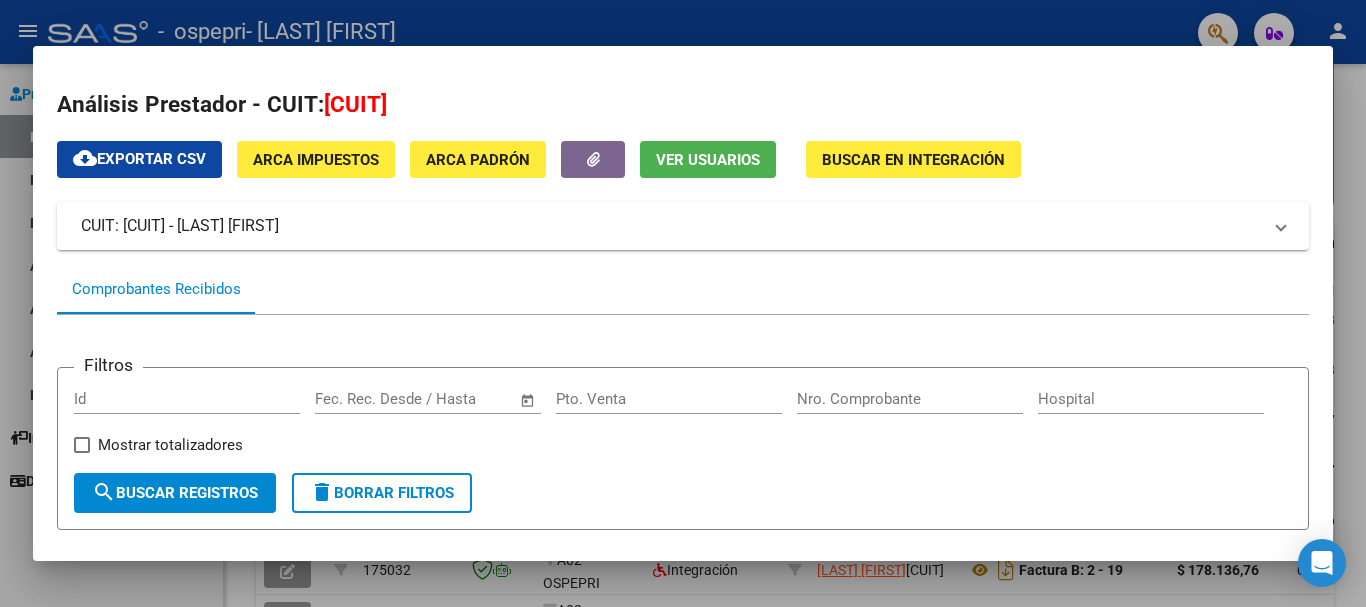 click on "cloud_download  Exportar CSV" at bounding box center [139, 159] 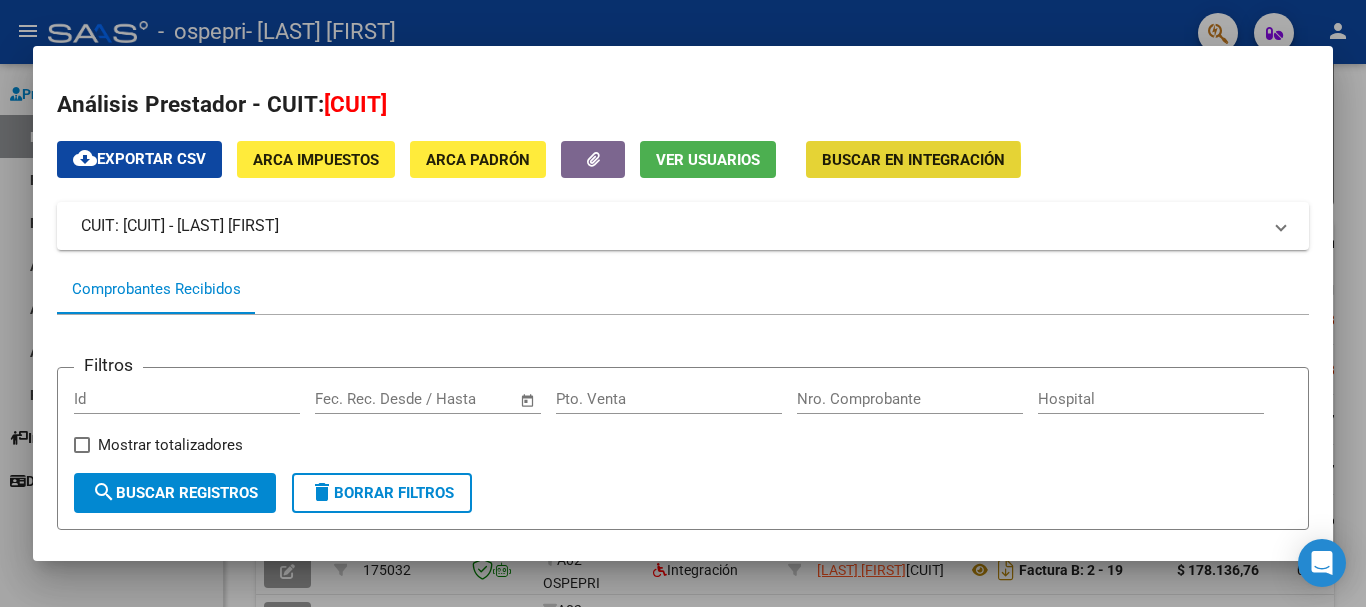 click on "Buscar en Integración" 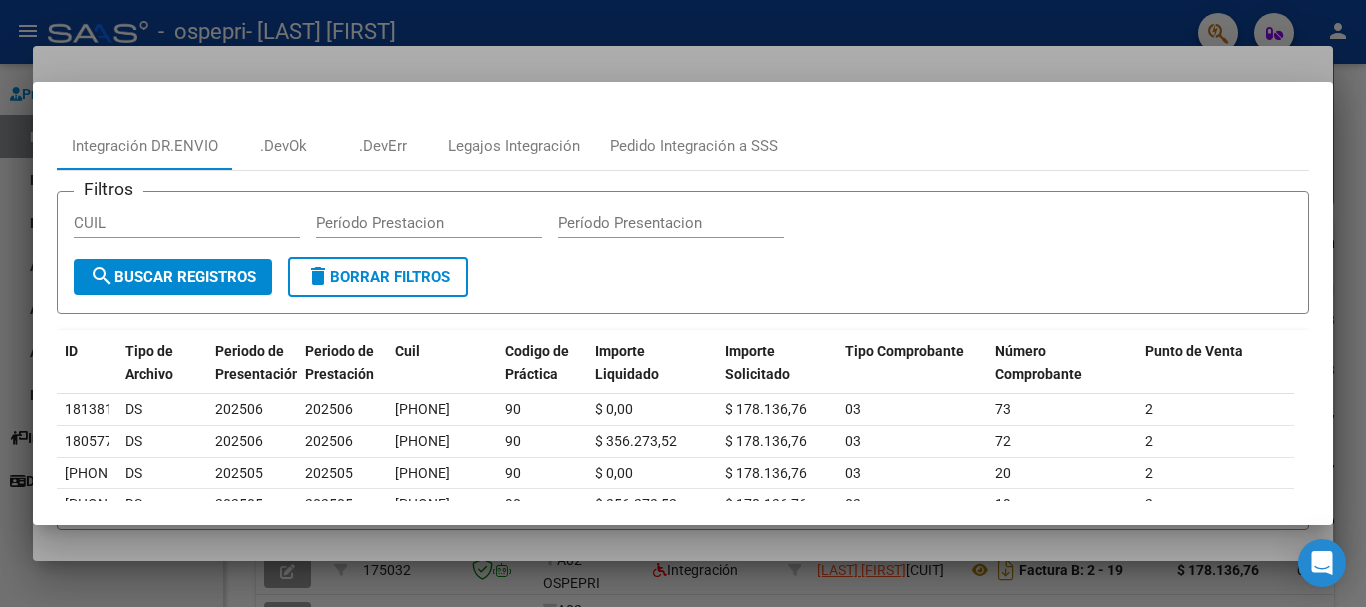 click at bounding box center (683, 303) 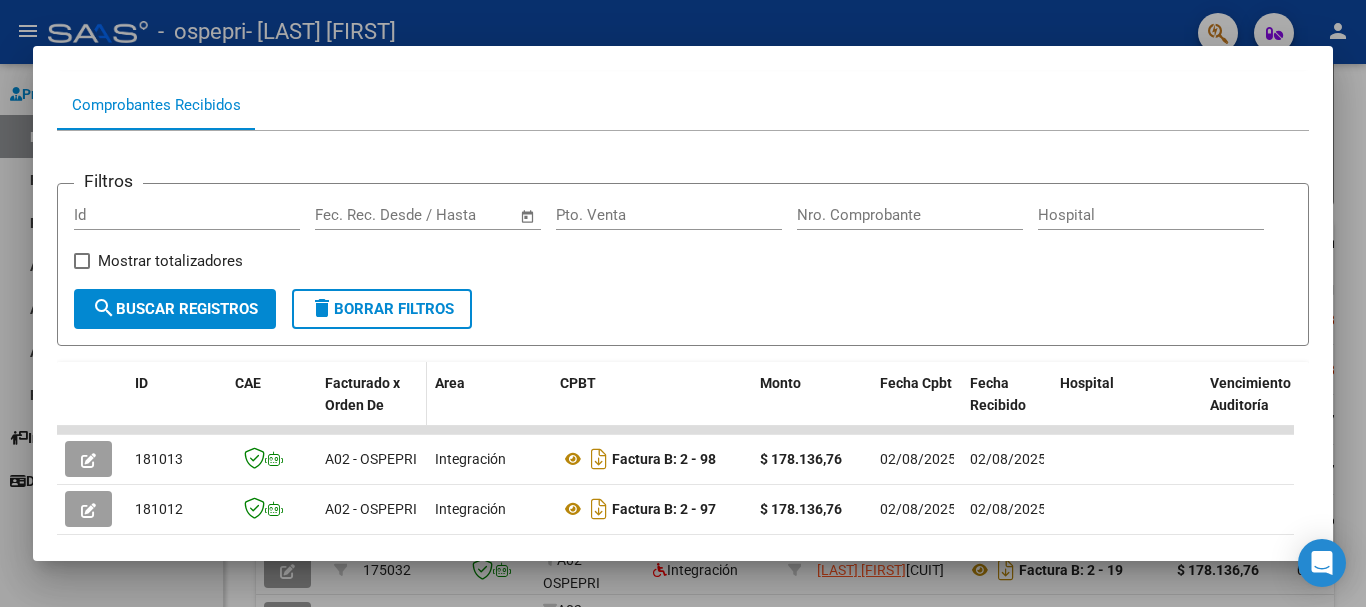 scroll, scrollTop: 200, scrollLeft: 0, axis: vertical 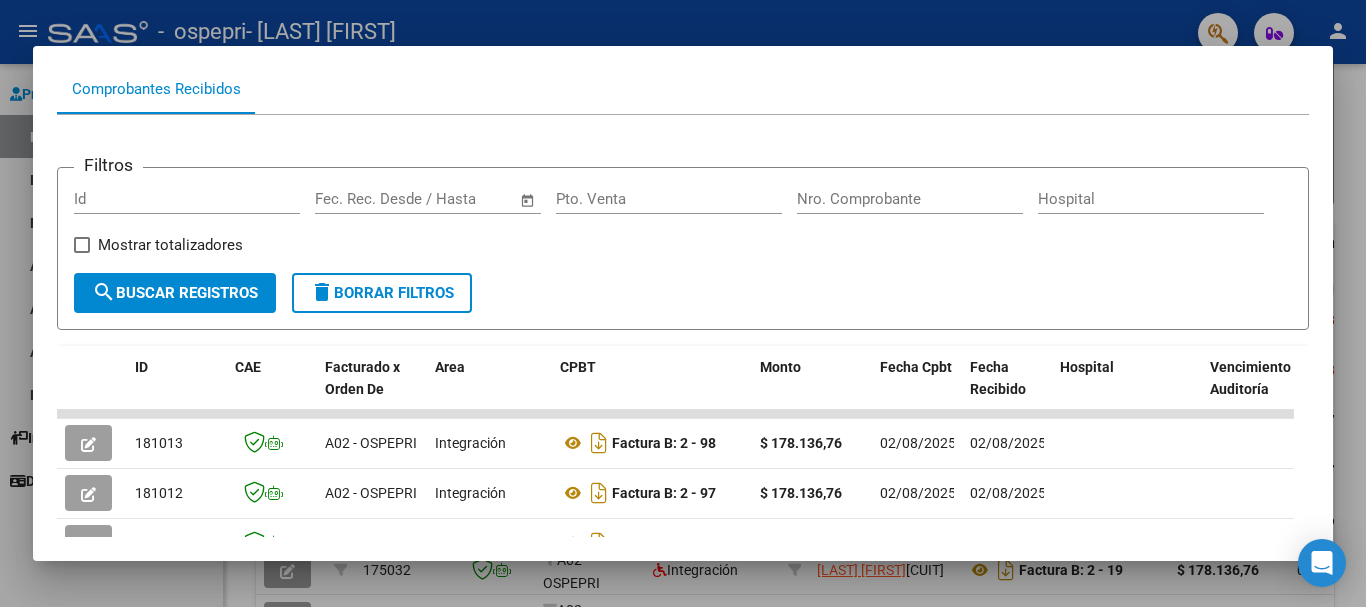click on "search  Buscar Registros" at bounding box center [175, 293] 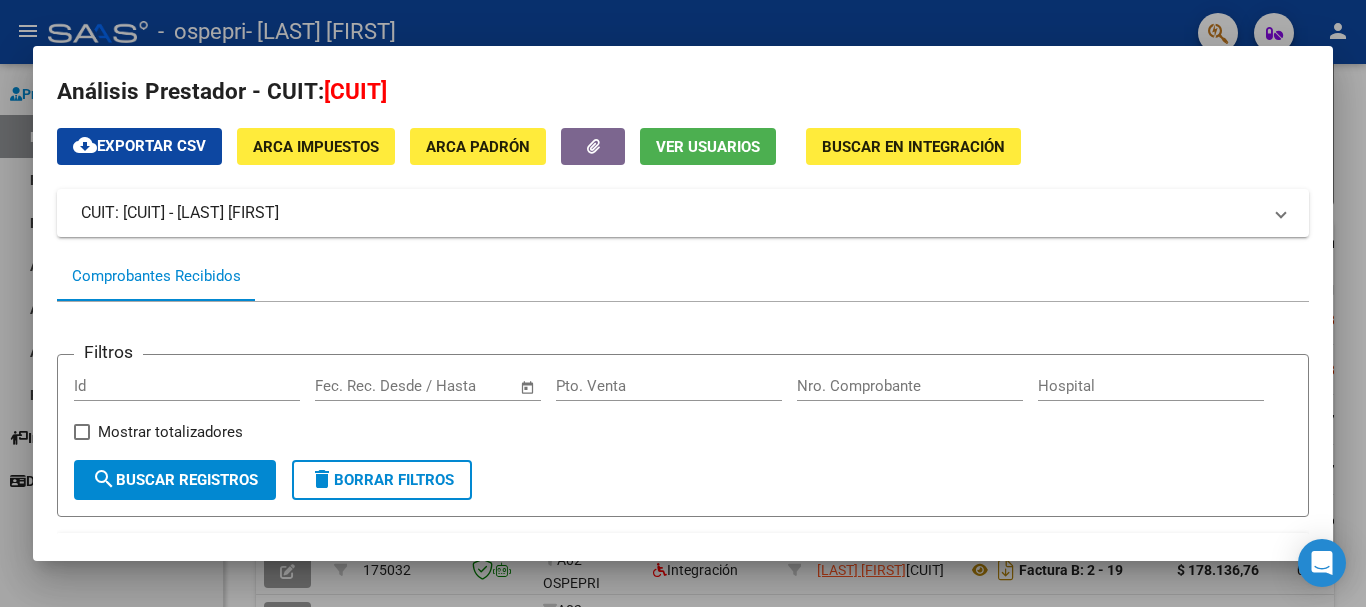 scroll, scrollTop: 0, scrollLeft: 0, axis: both 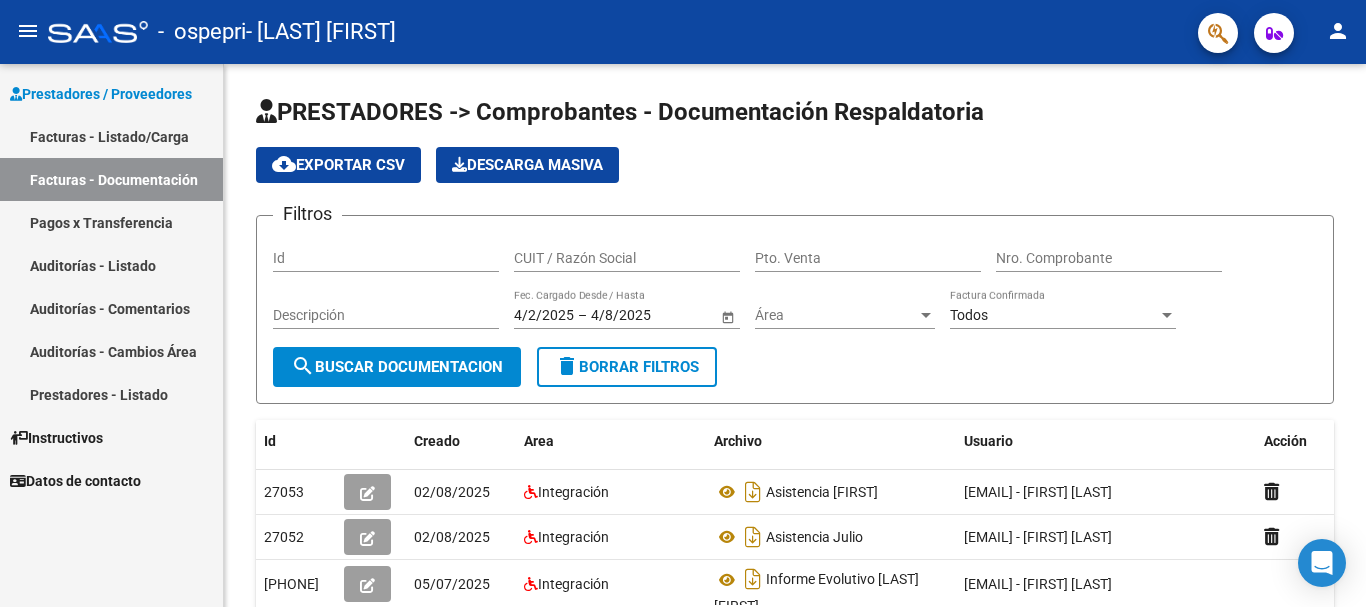 click on "Facturas - Listado/Carga" at bounding box center [111, 136] 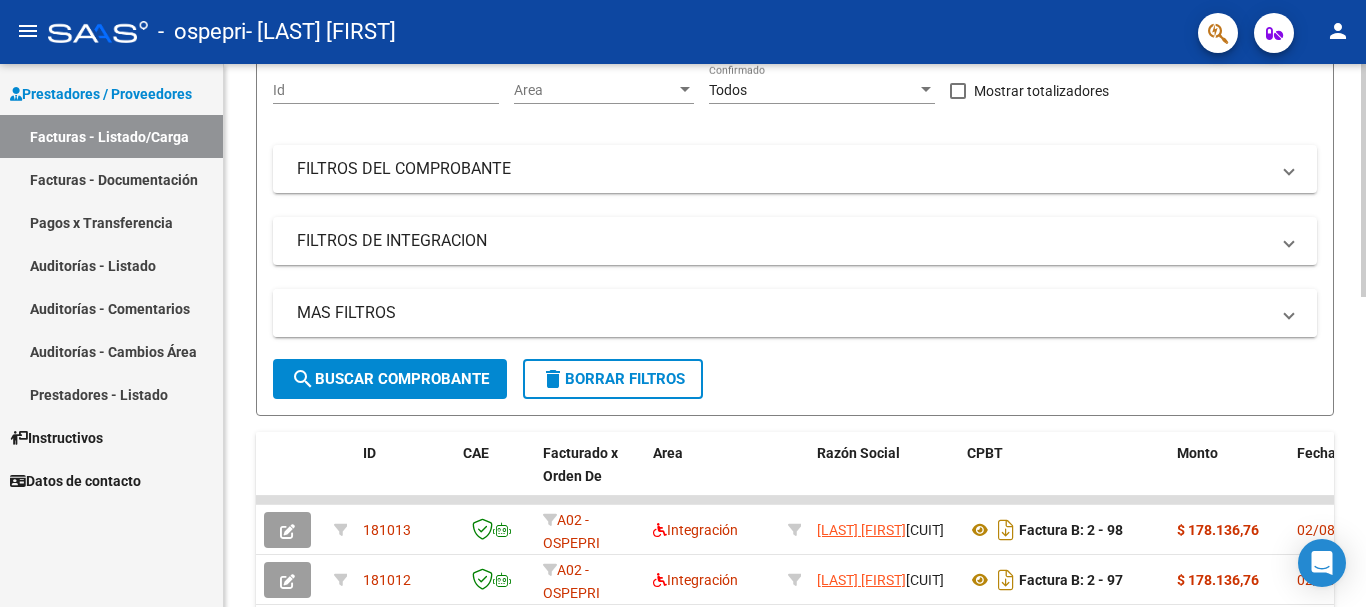scroll, scrollTop: 200, scrollLeft: 0, axis: vertical 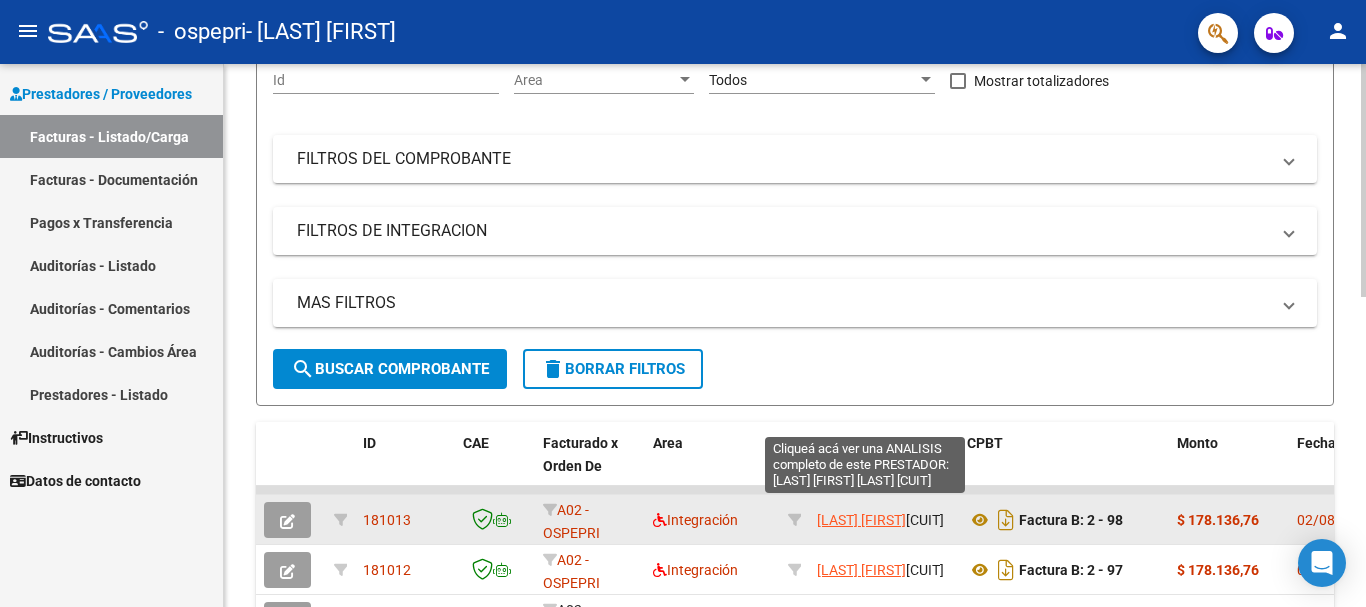 click on "[LAST] [FIRST]" 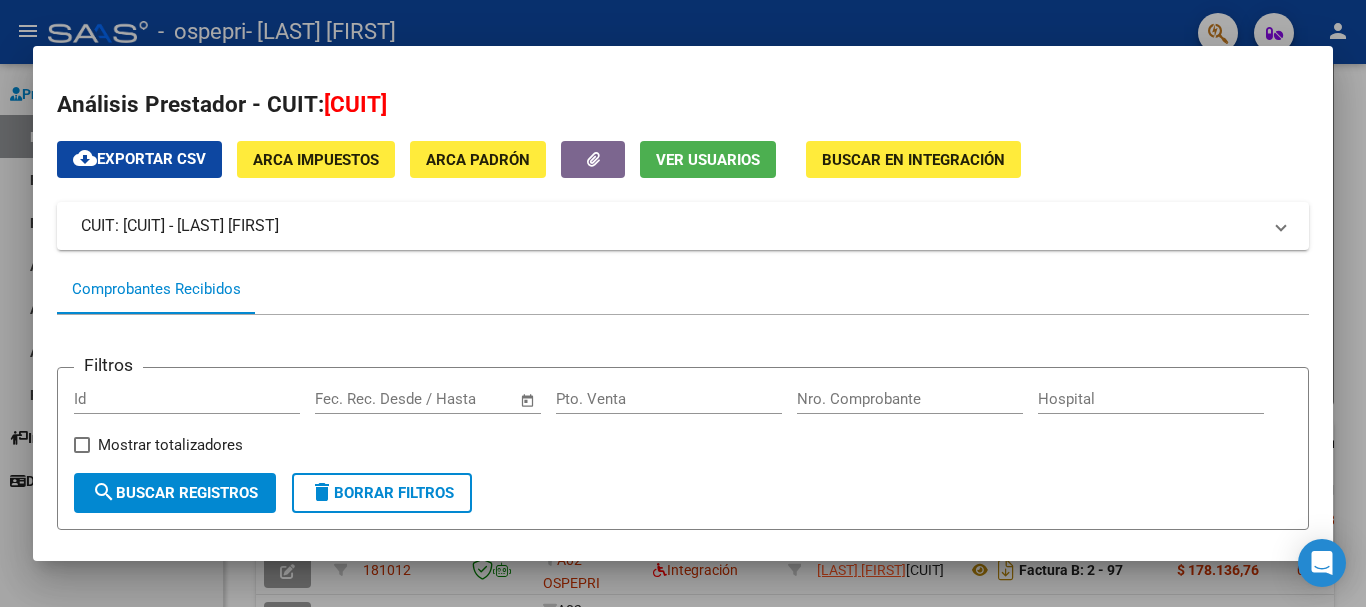 click on "search  Buscar Registros" at bounding box center (175, 493) 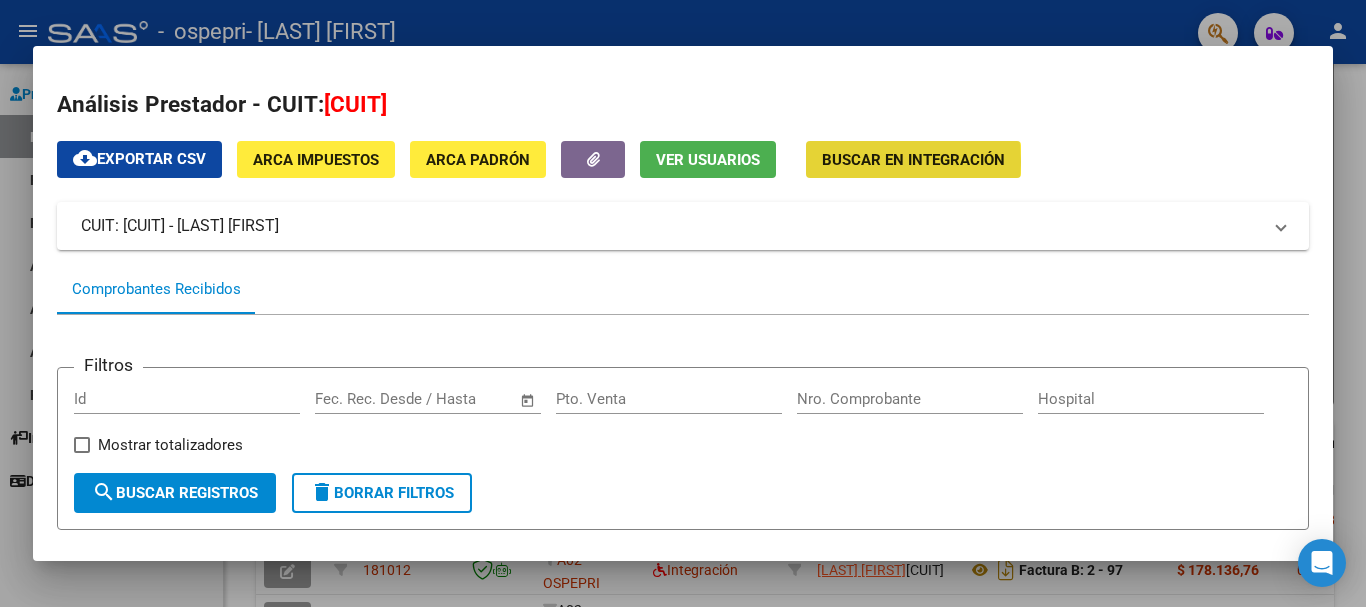 click on "Buscar en Integración" 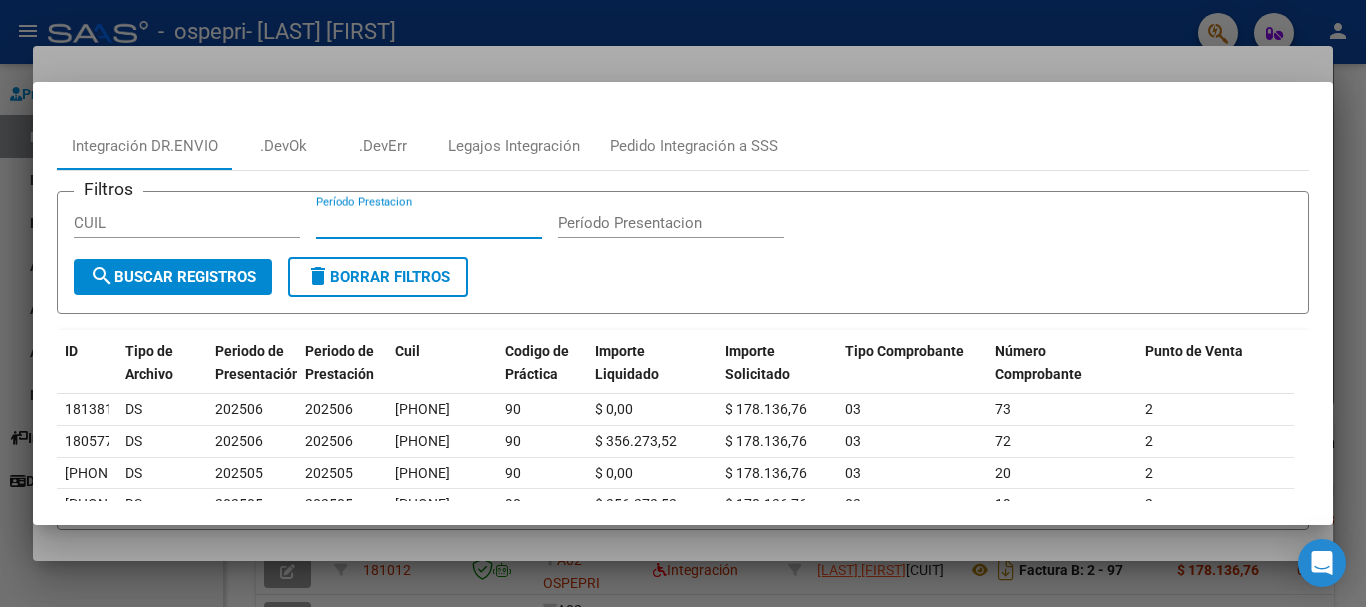 click on "Período Prestacion" at bounding box center [429, 223] 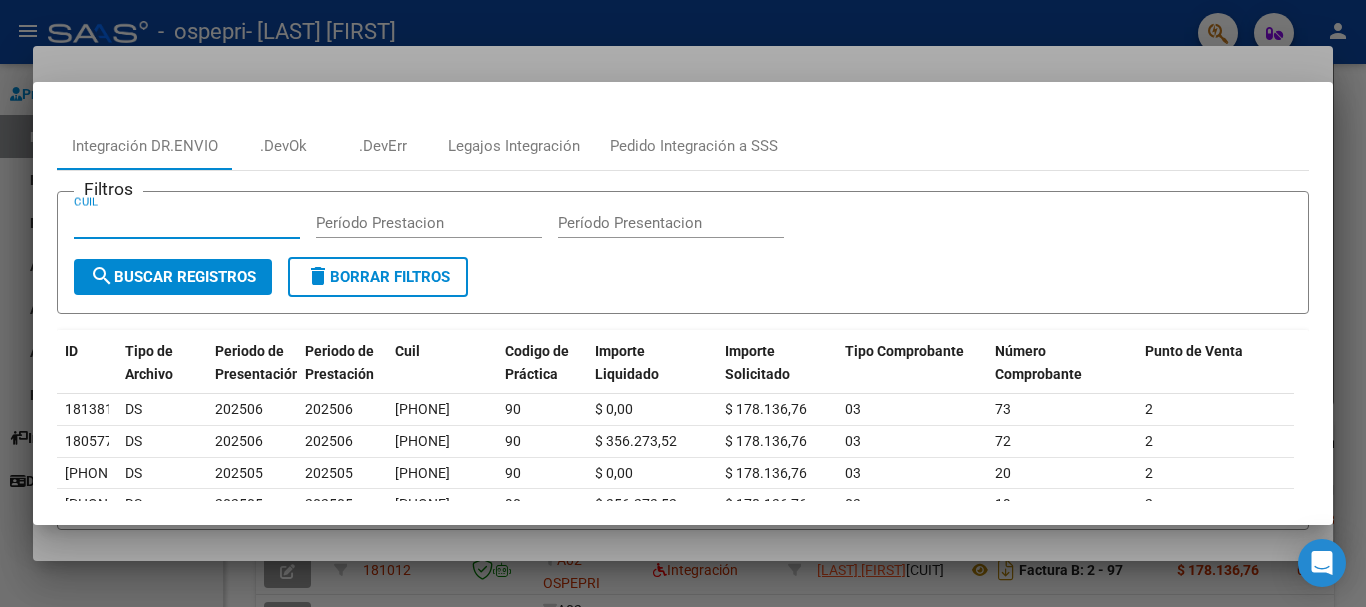 click on "CUIL" at bounding box center [187, 223] 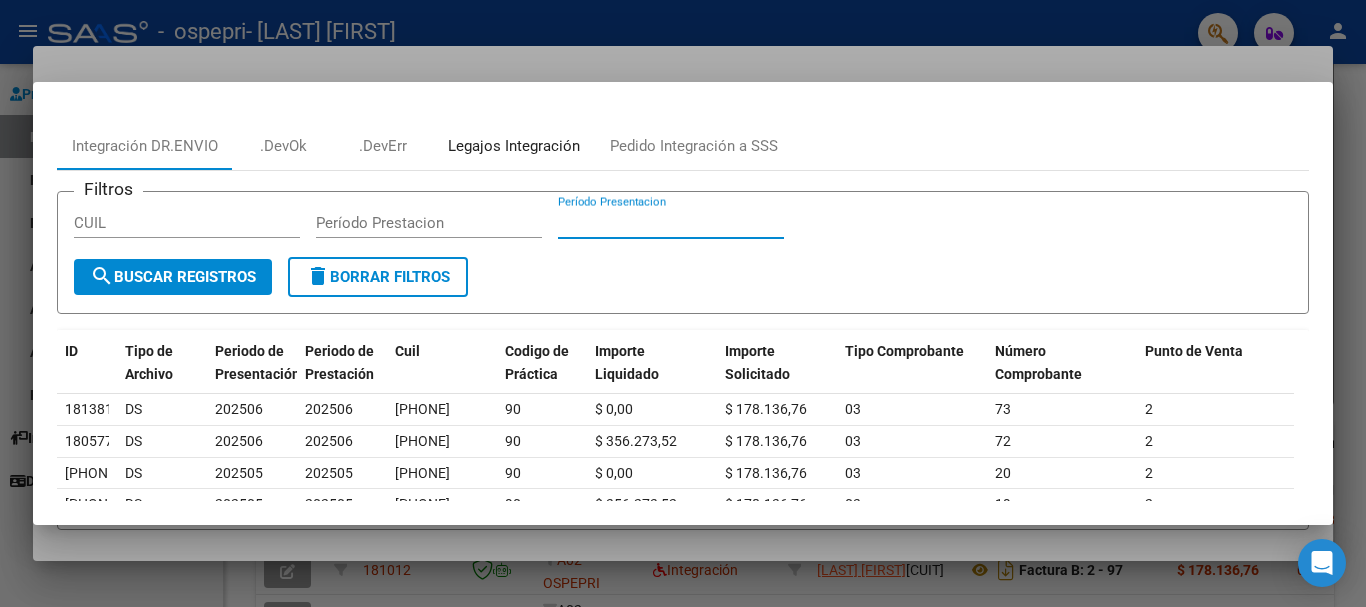 click on "Legajos Integración" at bounding box center (514, 146) 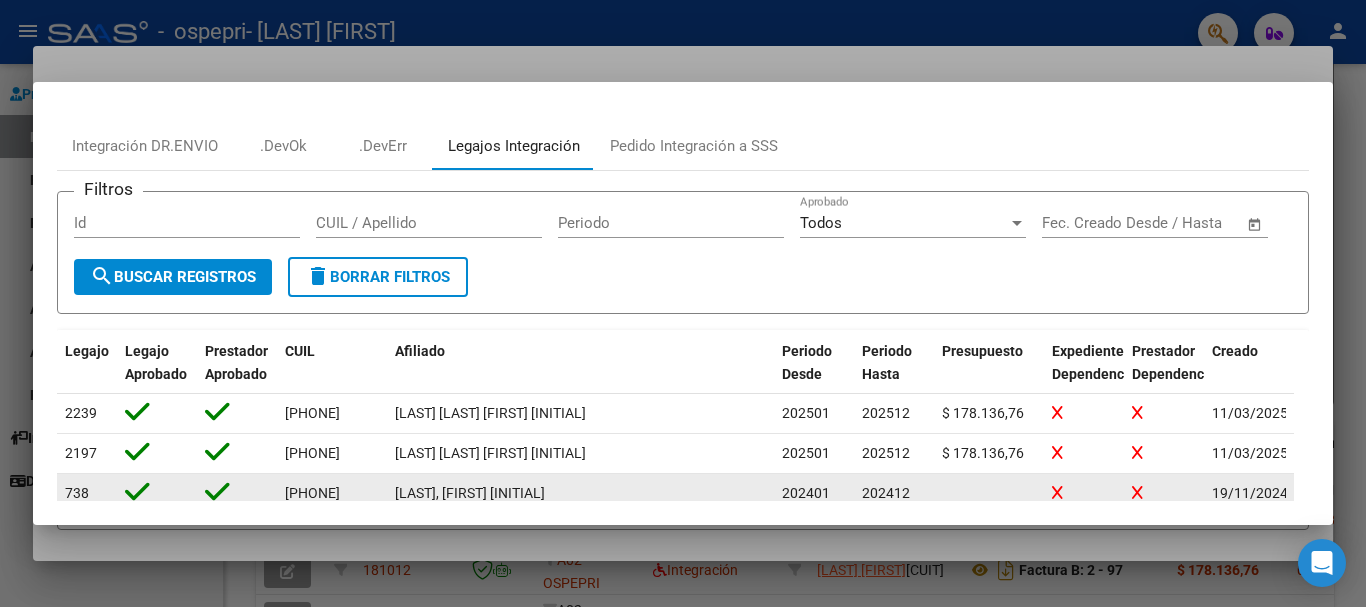 scroll, scrollTop: 100, scrollLeft: 0, axis: vertical 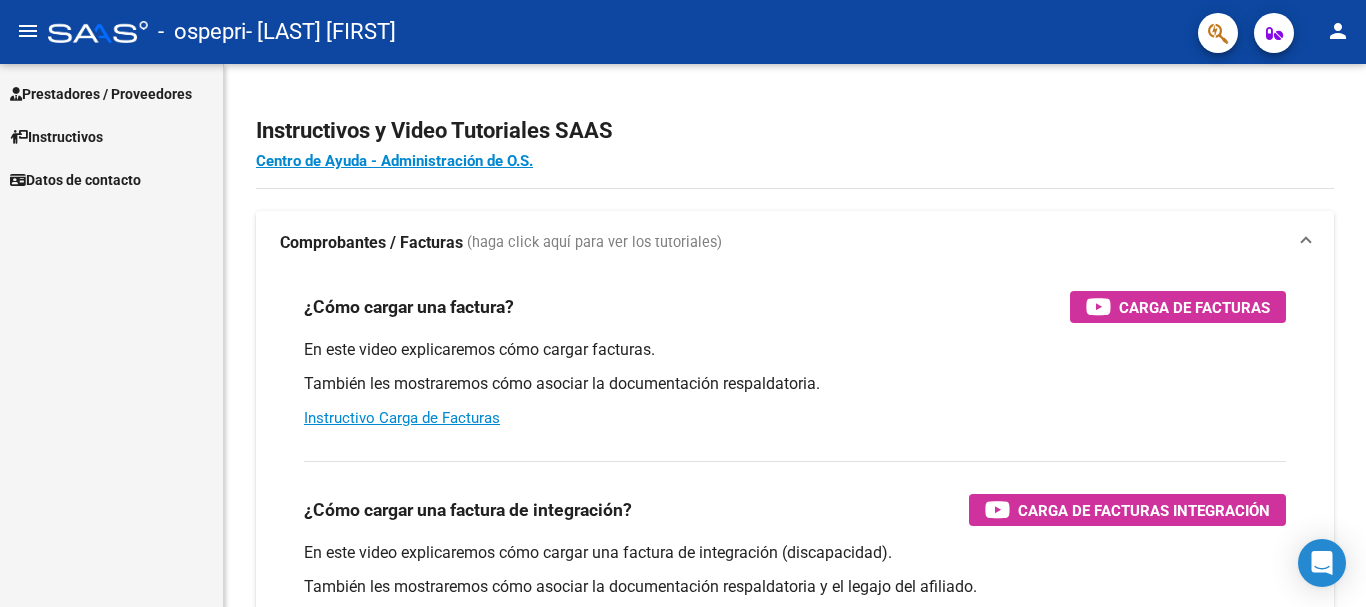 click on "Prestadores / Proveedores" at bounding box center (101, 94) 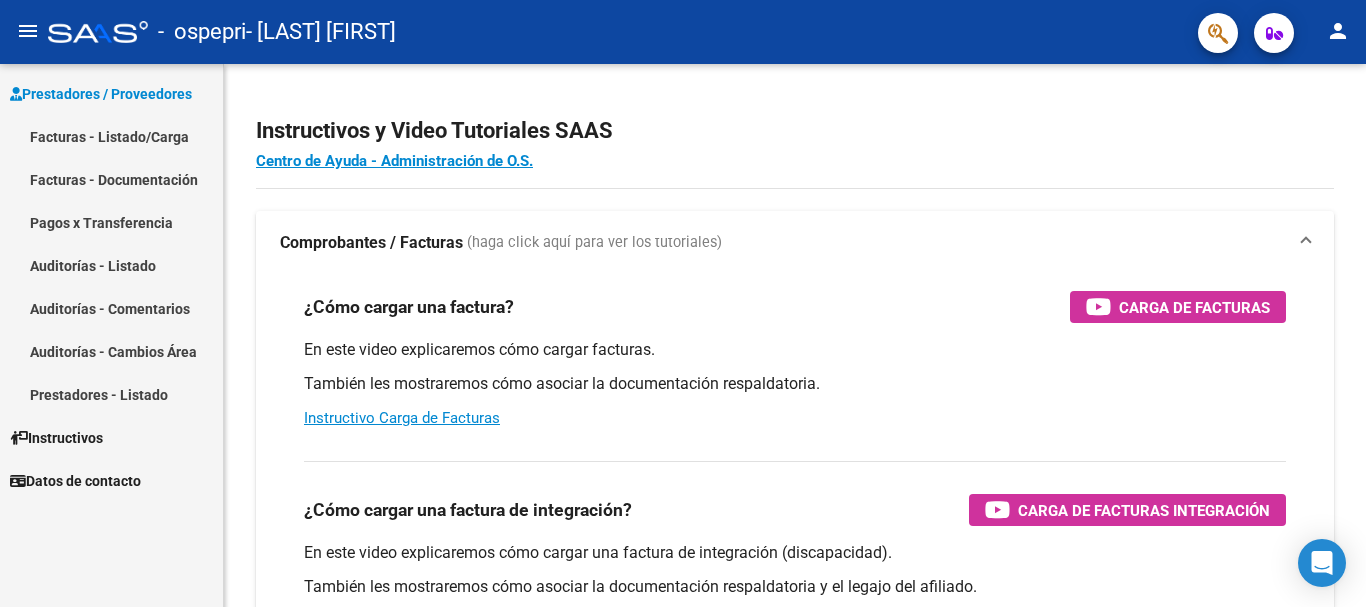 click on "Facturas - Documentación" at bounding box center (111, 179) 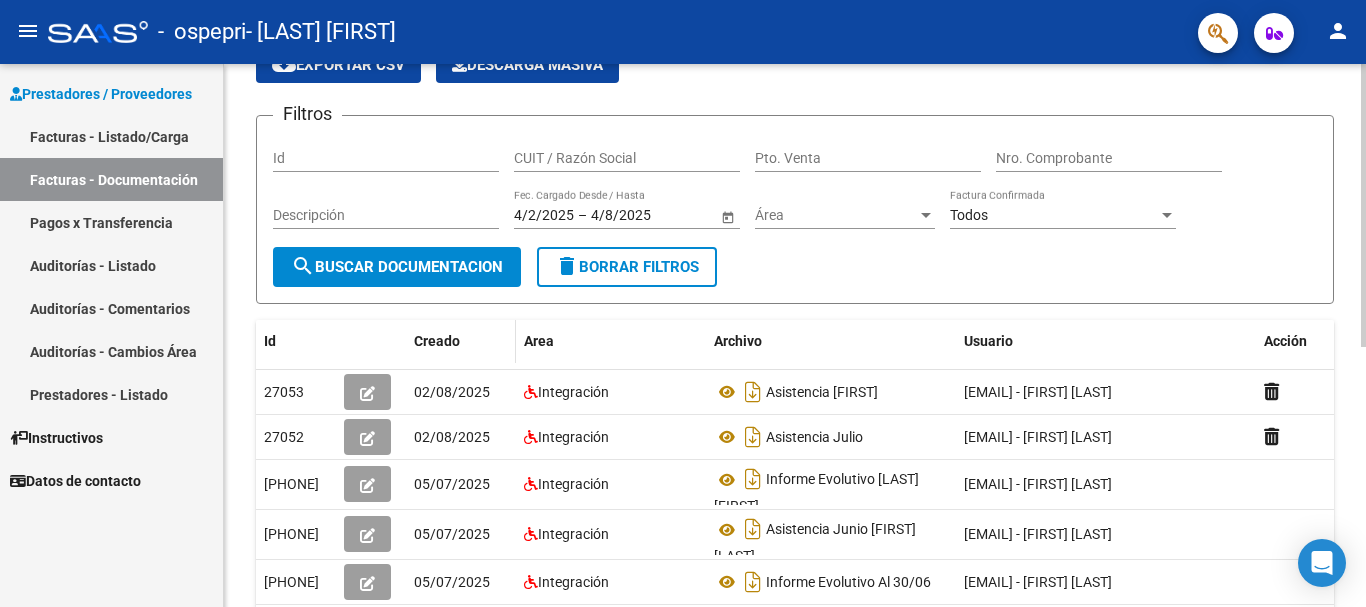 scroll, scrollTop: 0, scrollLeft: 0, axis: both 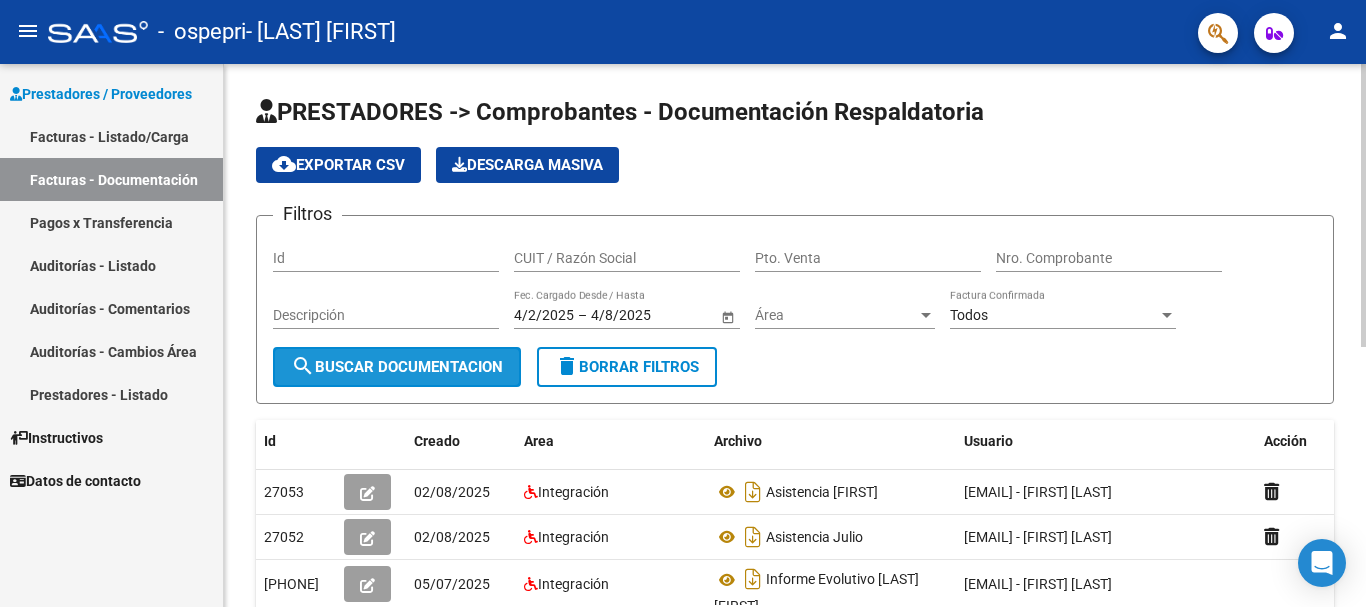 click on "search  Buscar Documentacion" 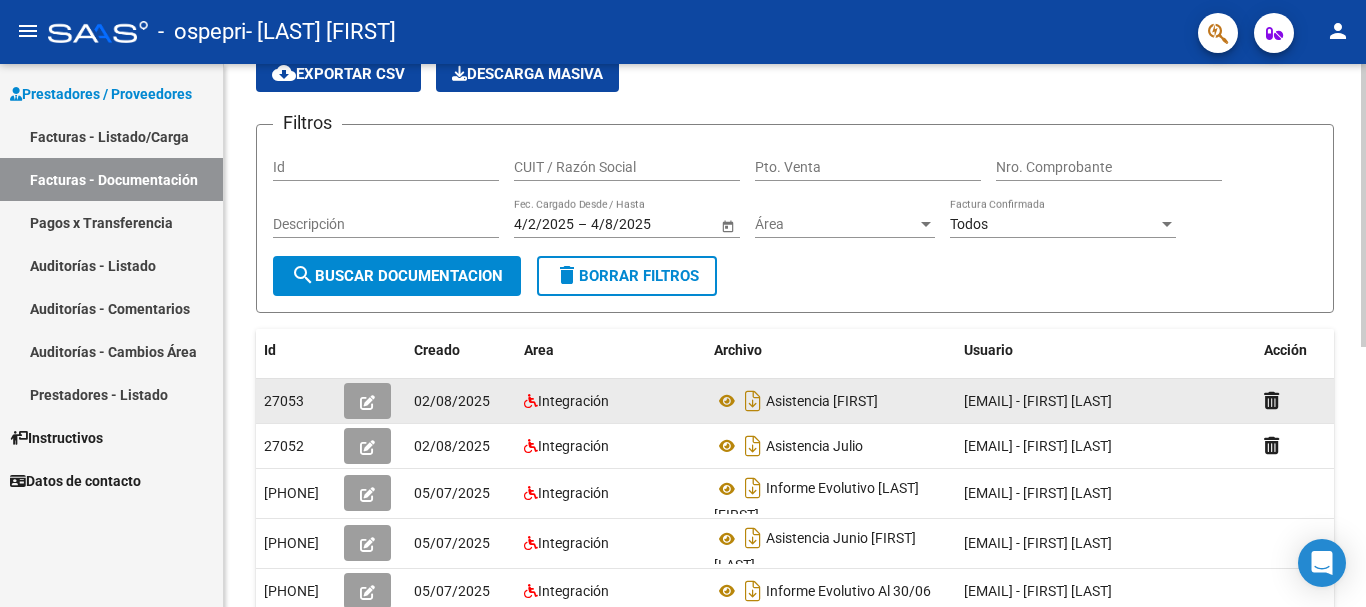 scroll, scrollTop: 200, scrollLeft: 0, axis: vertical 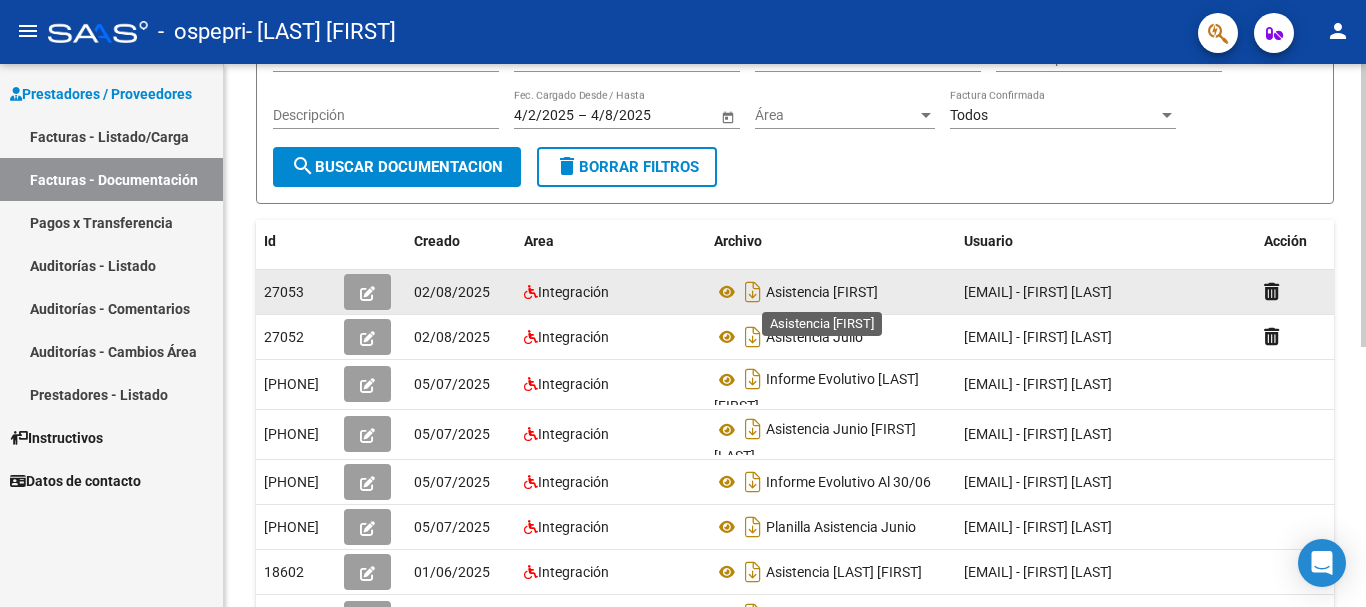 click on "Asistencia [FIRST]" 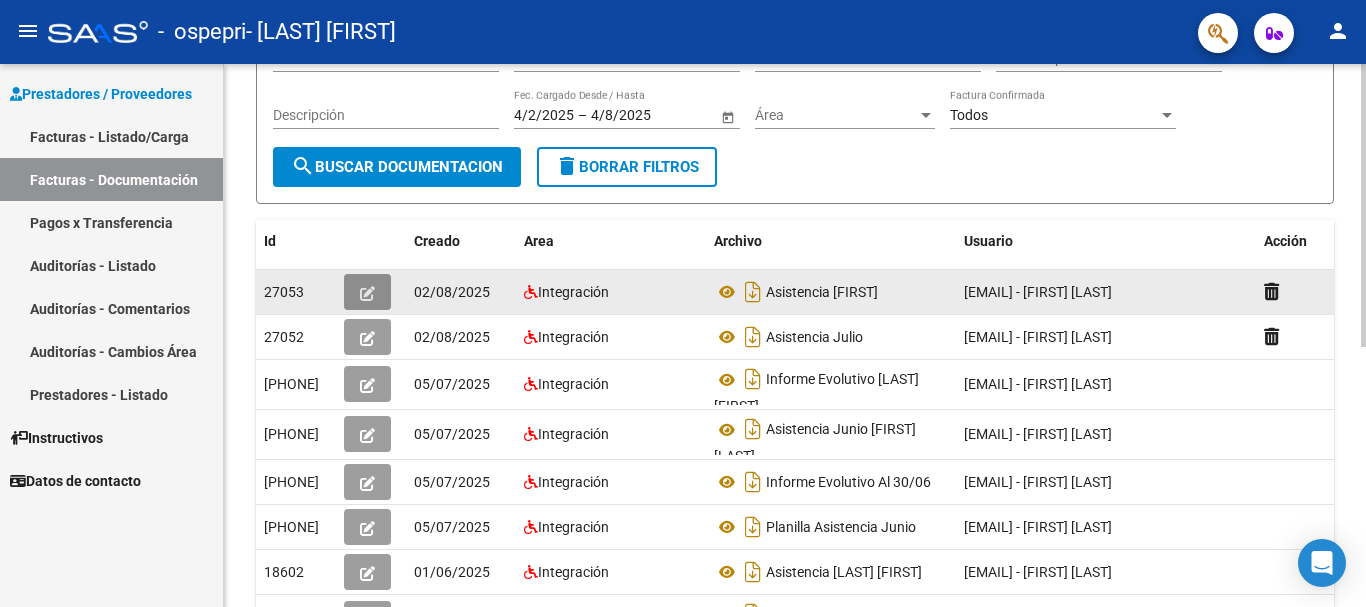 click 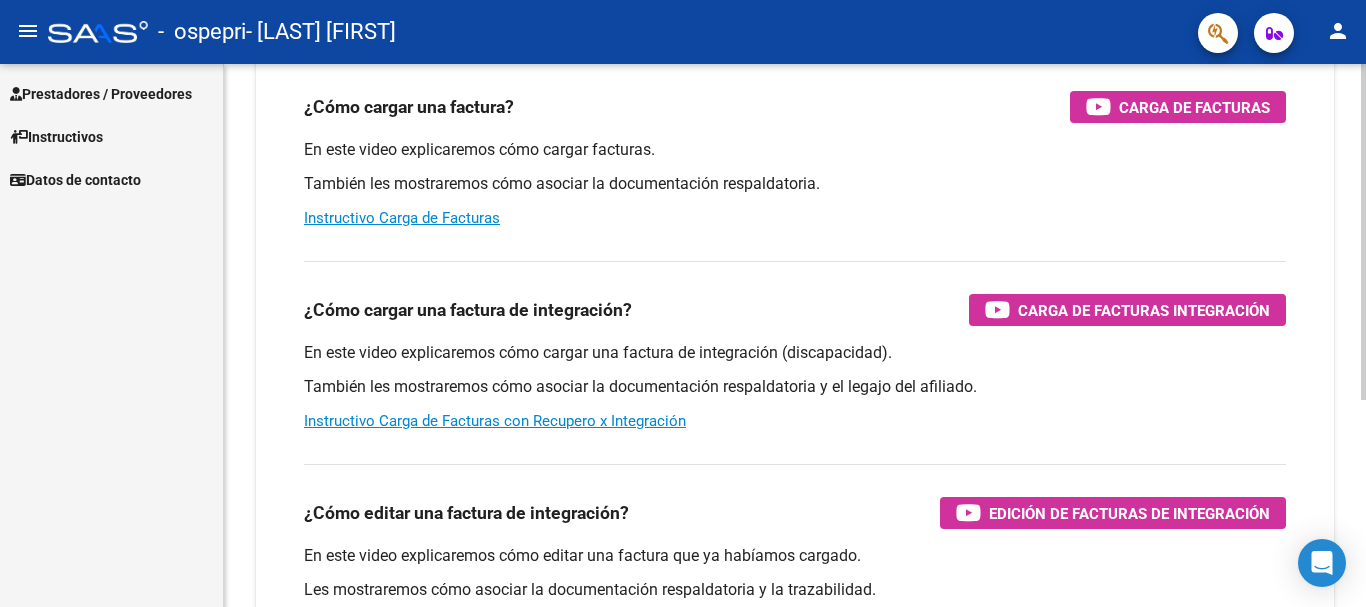 scroll, scrollTop: 0, scrollLeft: 0, axis: both 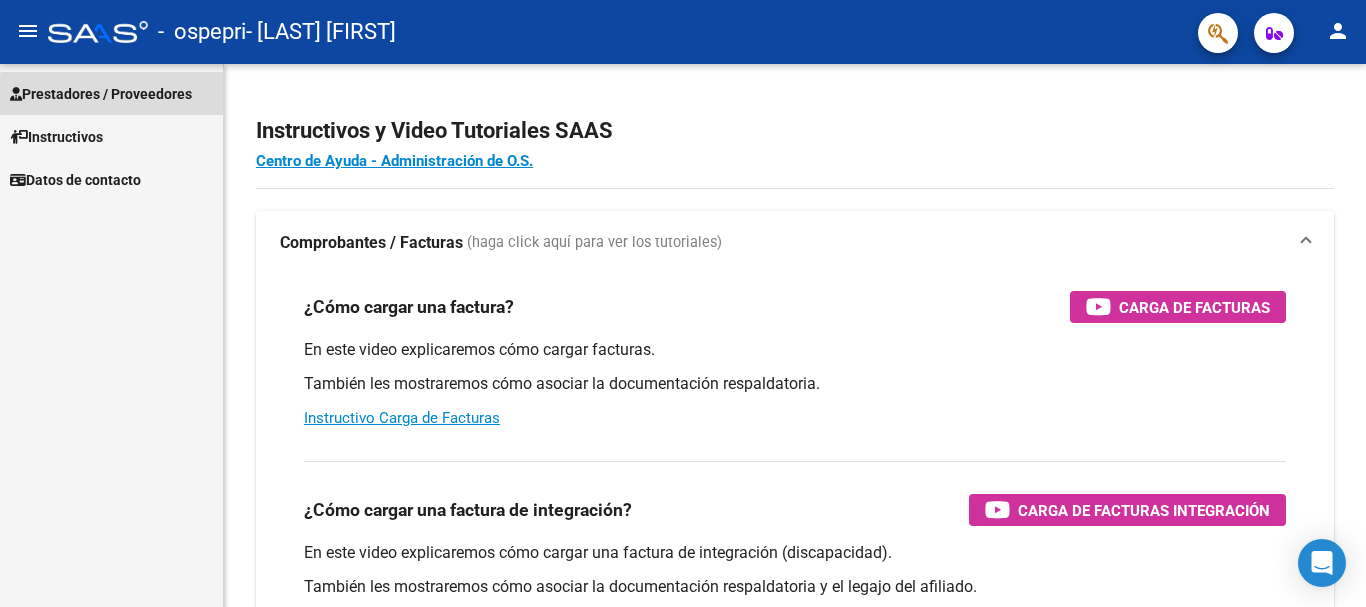 click on "Prestadores / Proveedores" at bounding box center [101, 94] 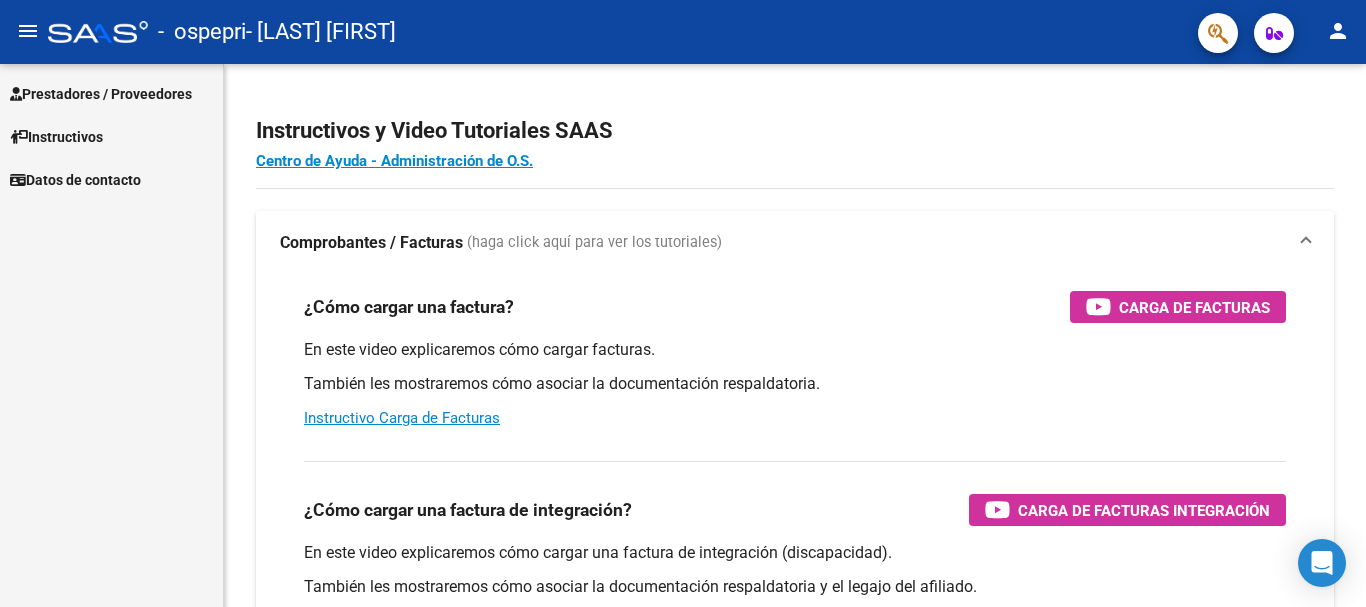 click on "Prestadores / Proveedores" at bounding box center [101, 94] 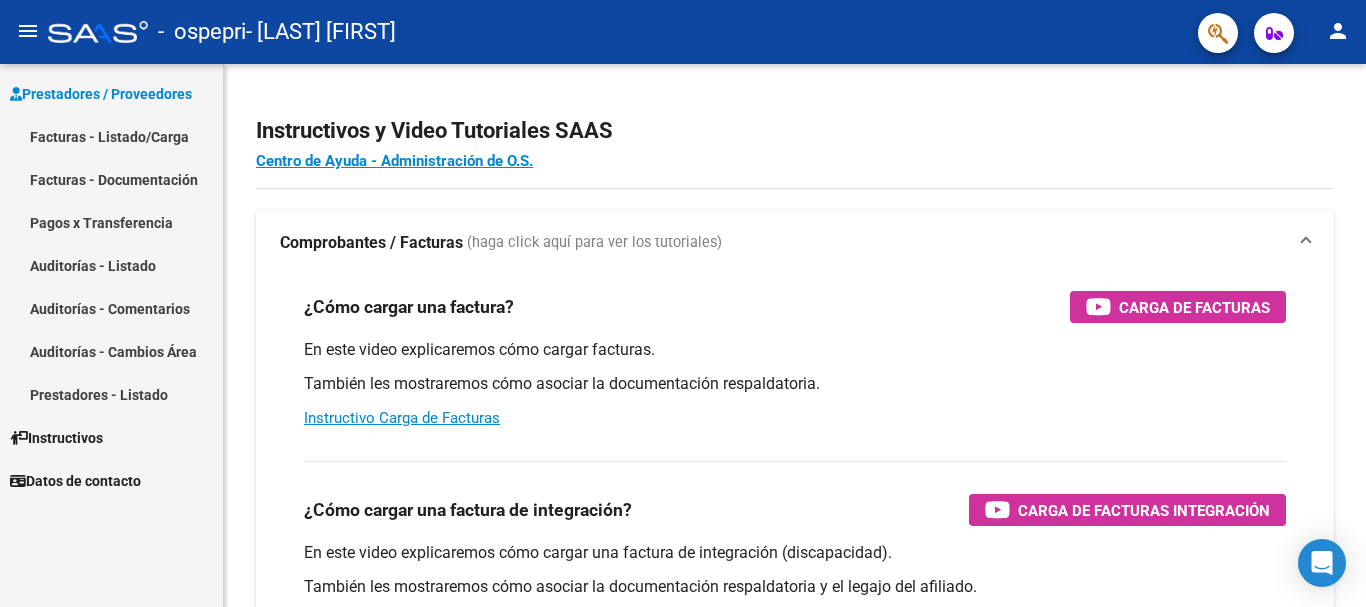 click on "Facturas - Listado/Carga" at bounding box center (111, 136) 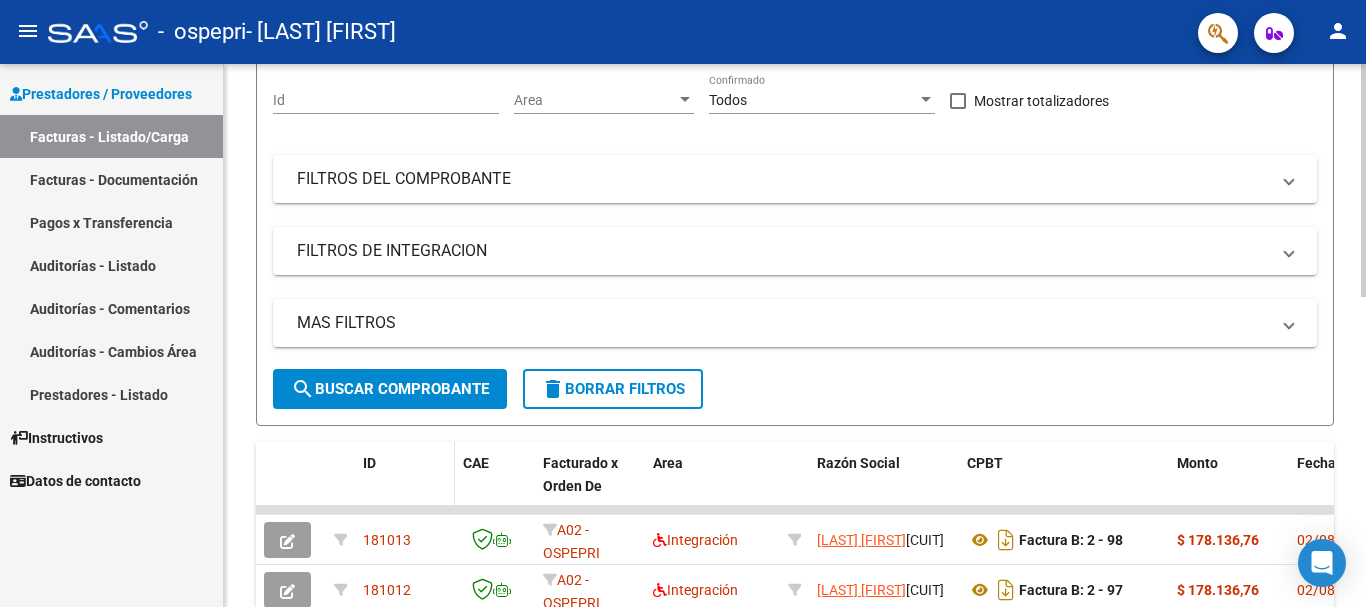 scroll, scrollTop: 300, scrollLeft: 0, axis: vertical 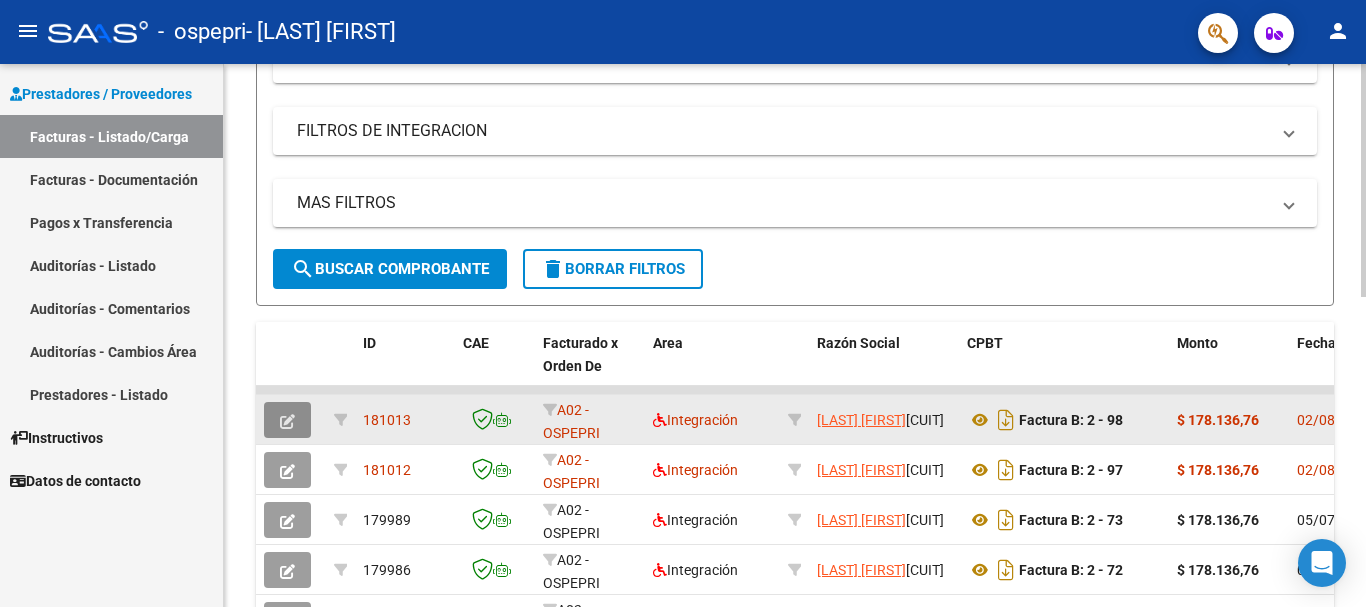 click 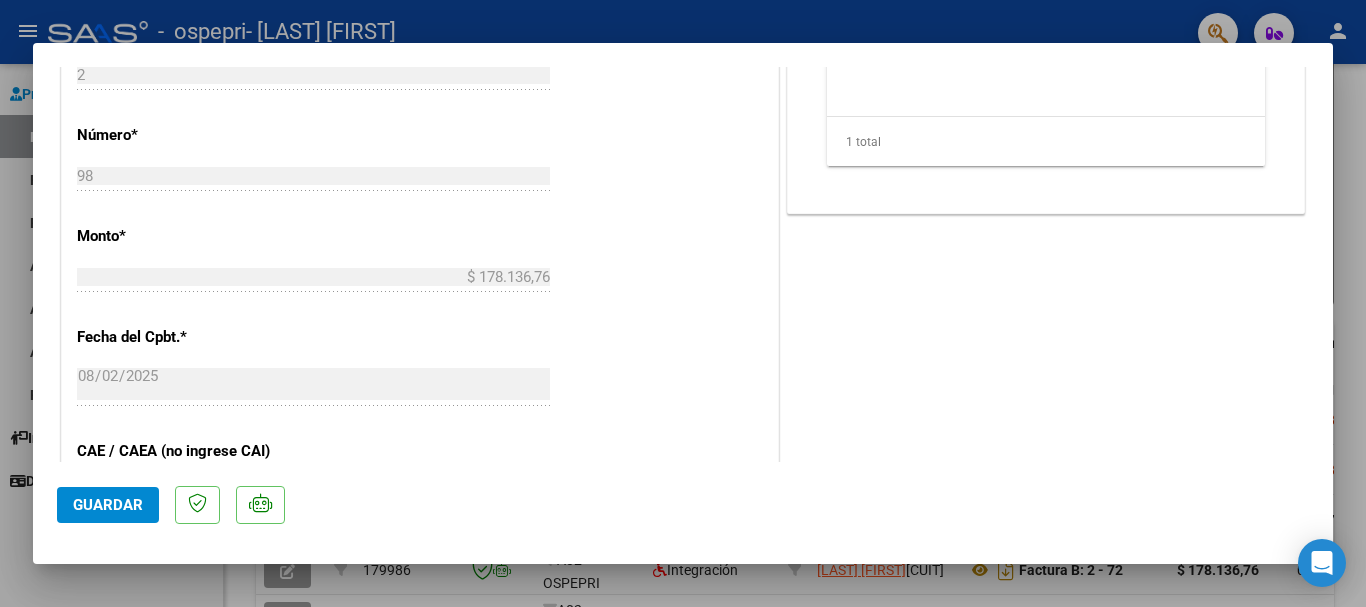 scroll, scrollTop: 621, scrollLeft: 0, axis: vertical 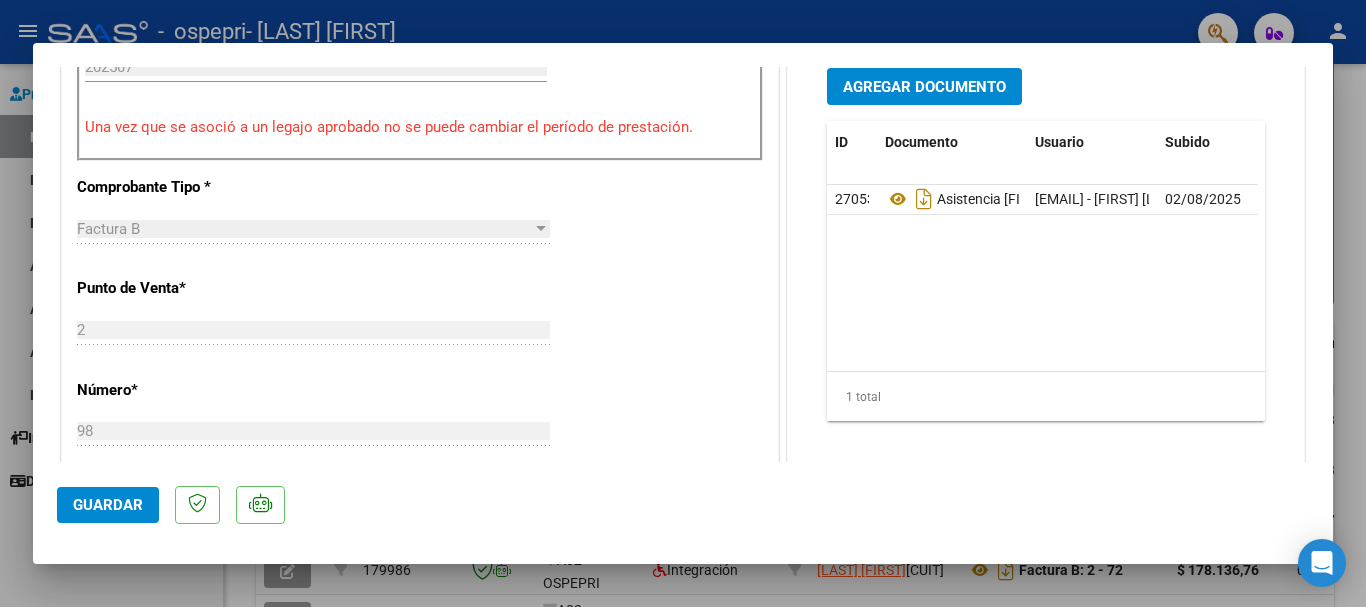 click on "Guardar" 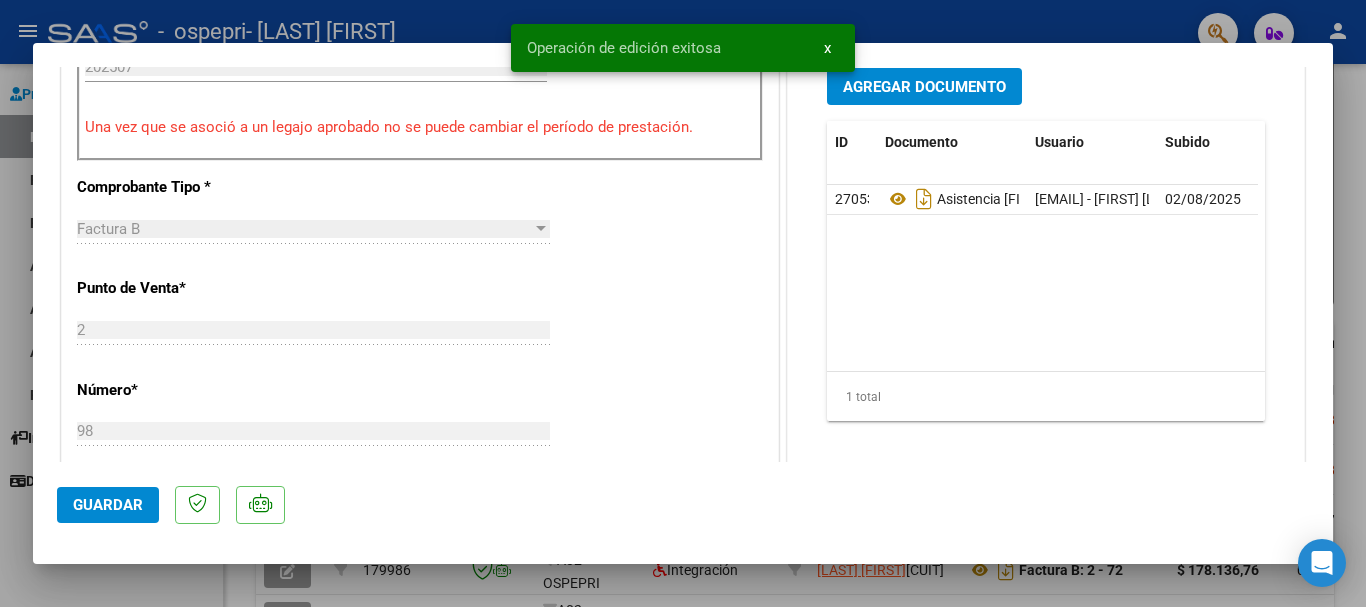 click at bounding box center [683, 303] 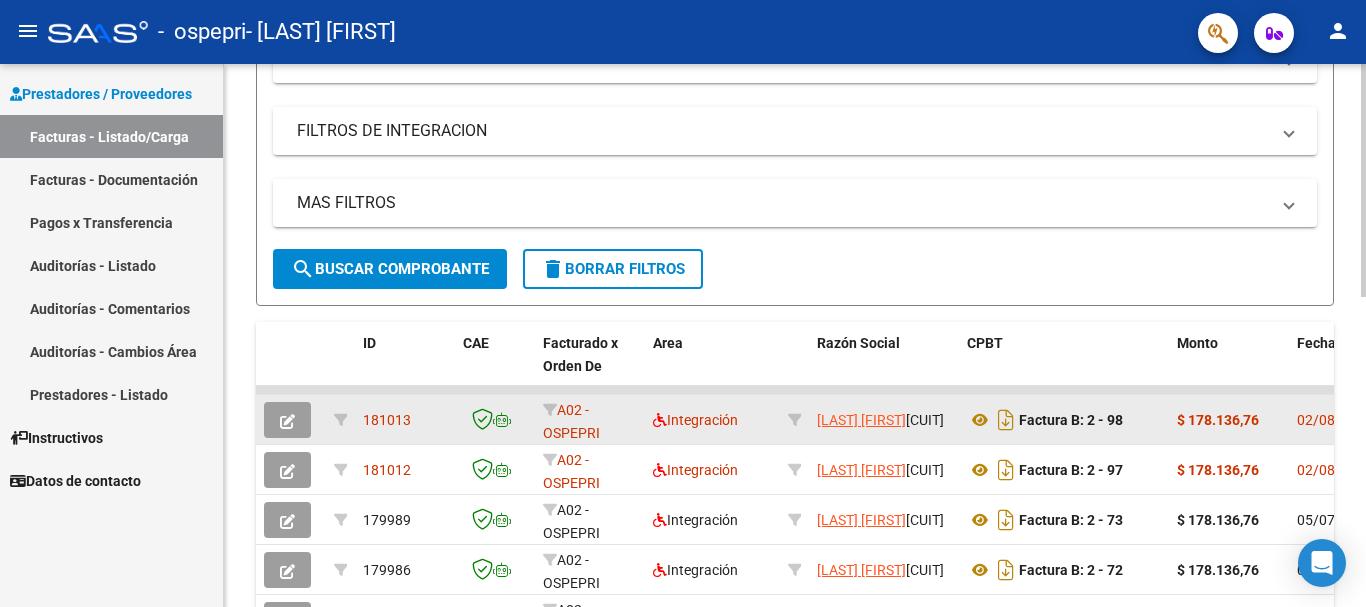click 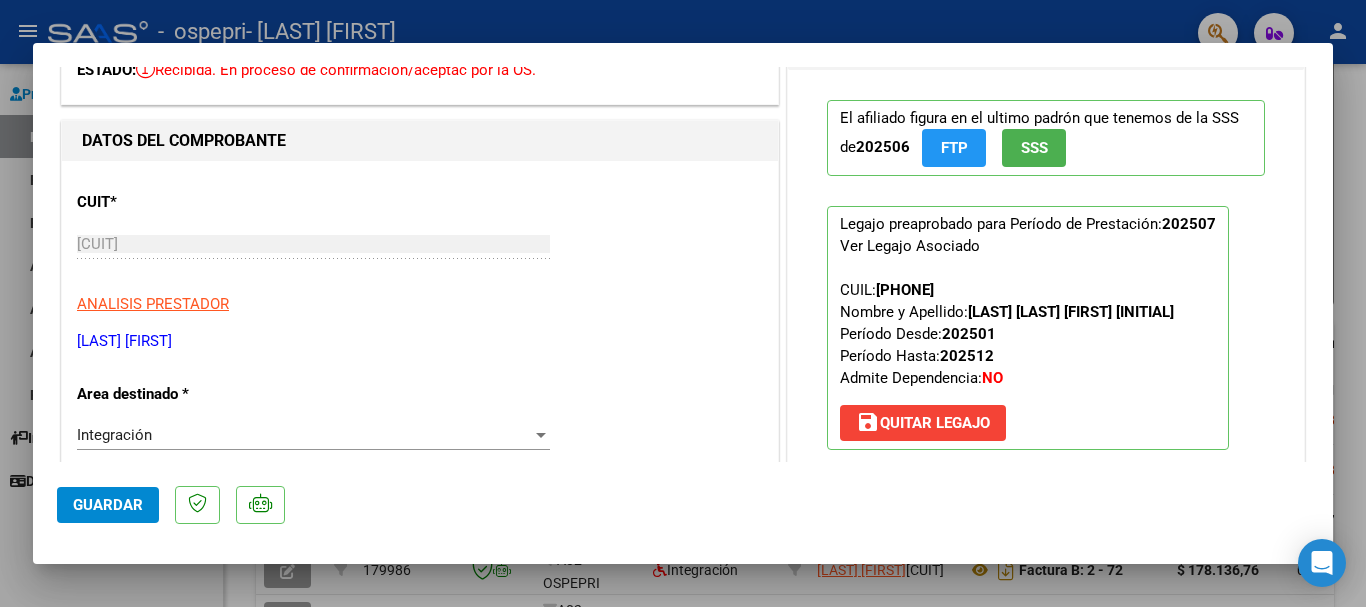 scroll, scrollTop: 321, scrollLeft: 0, axis: vertical 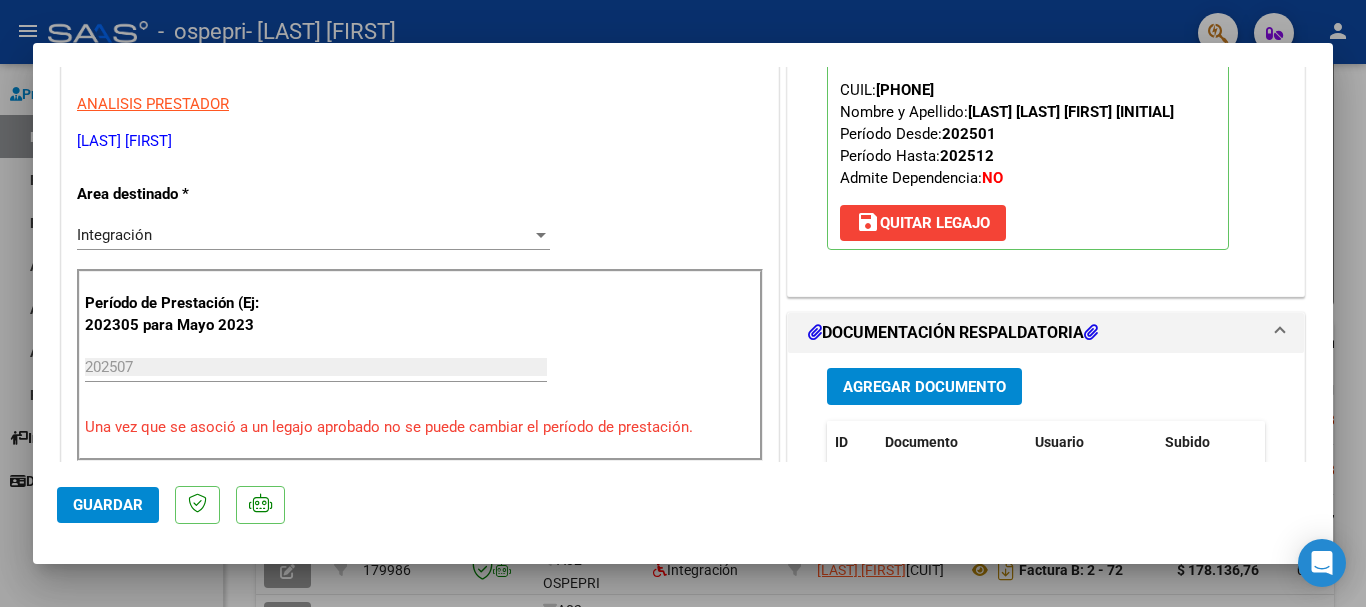 click on "Guardar" 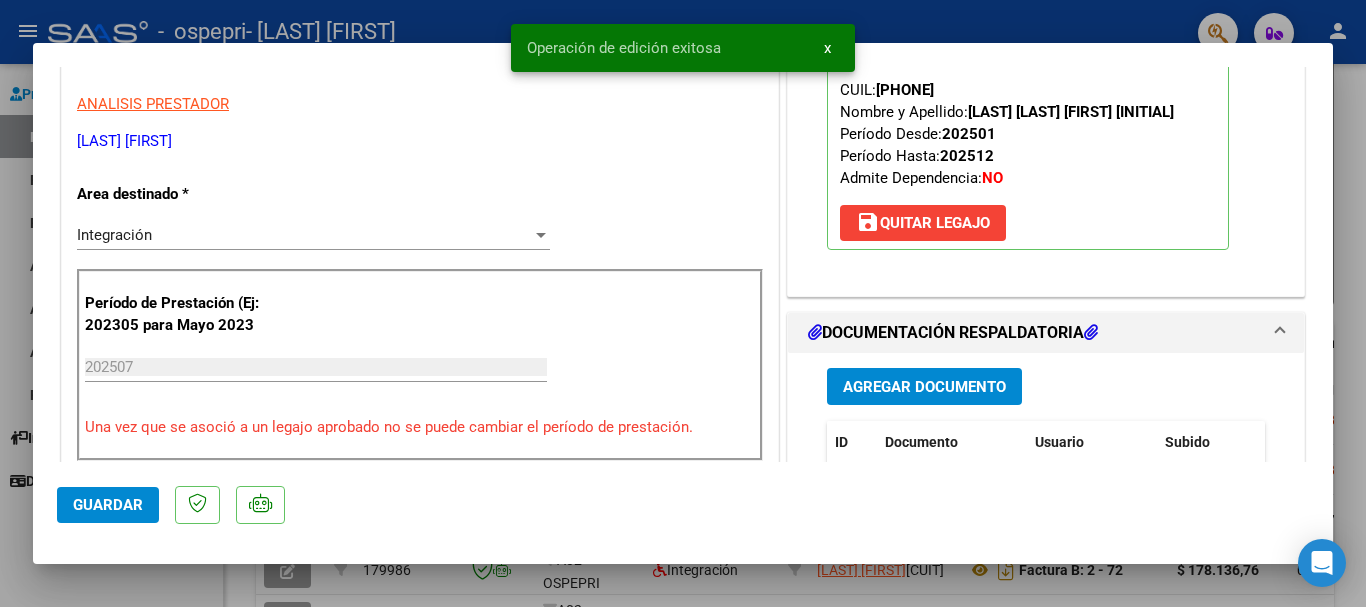 click at bounding box center [683, 303] 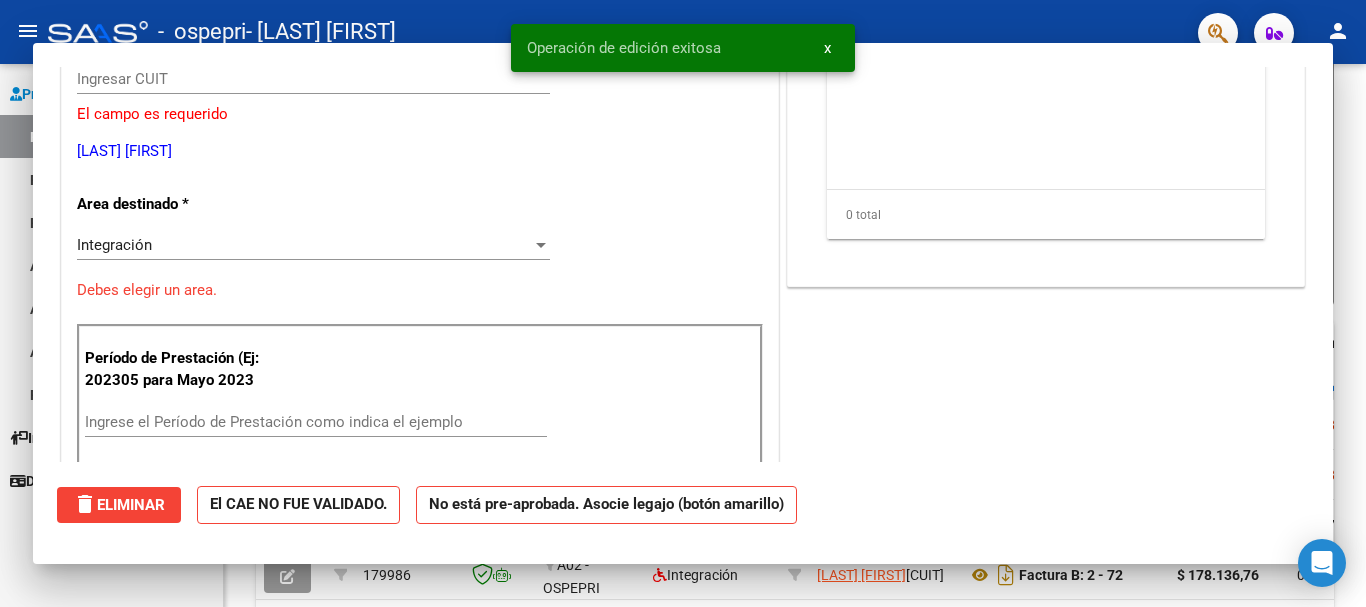 scroll, scrollTop: 0, scrollLeft: 0, axis: both 